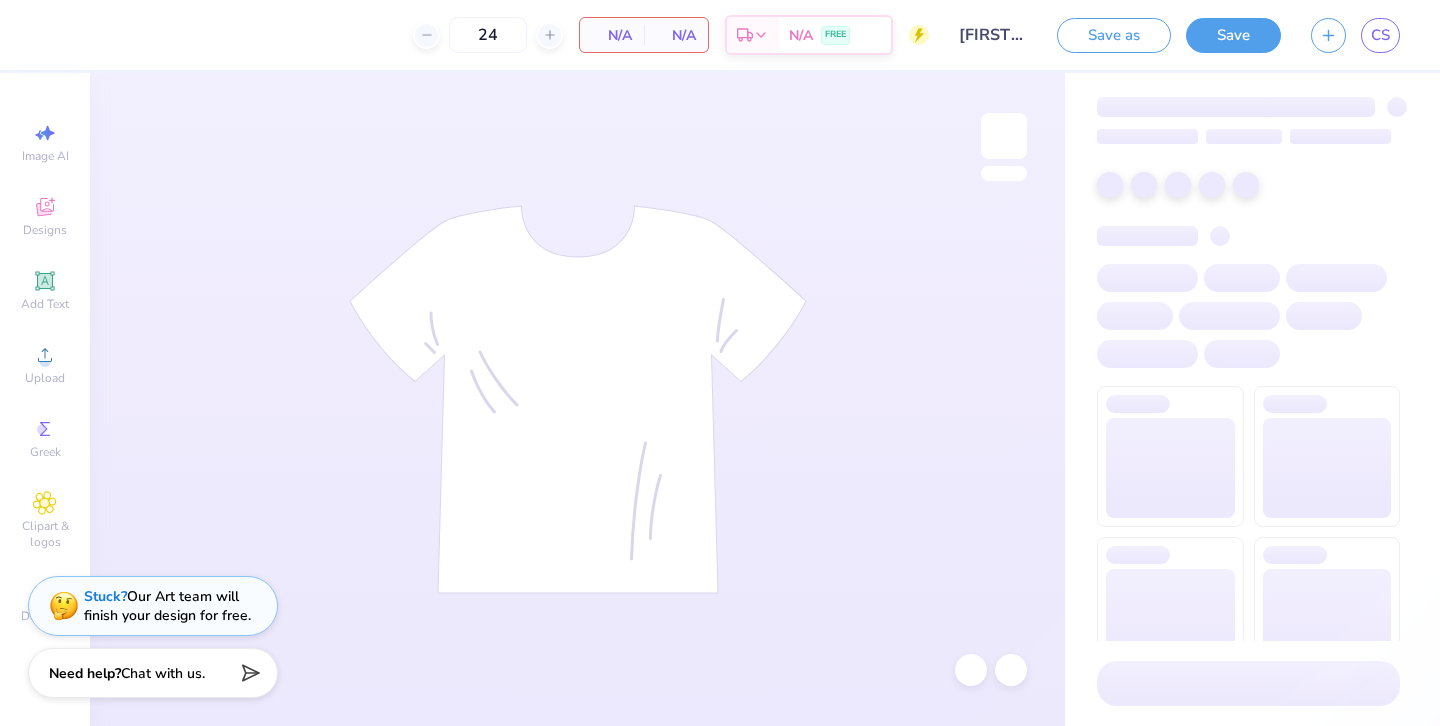 scroll, scrollTop: 0, scrollLeft: 0, axis: both 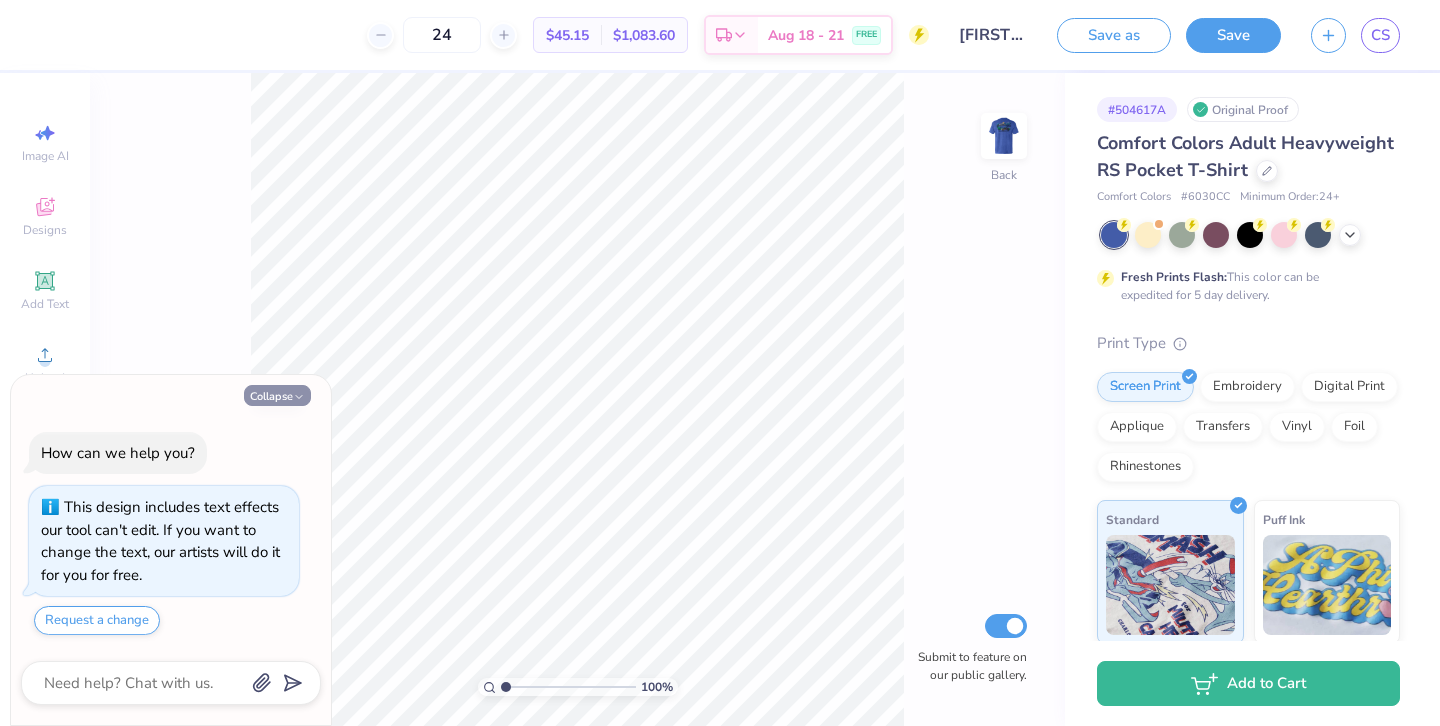 click on "Collapse" at bounding box center (277, 395) 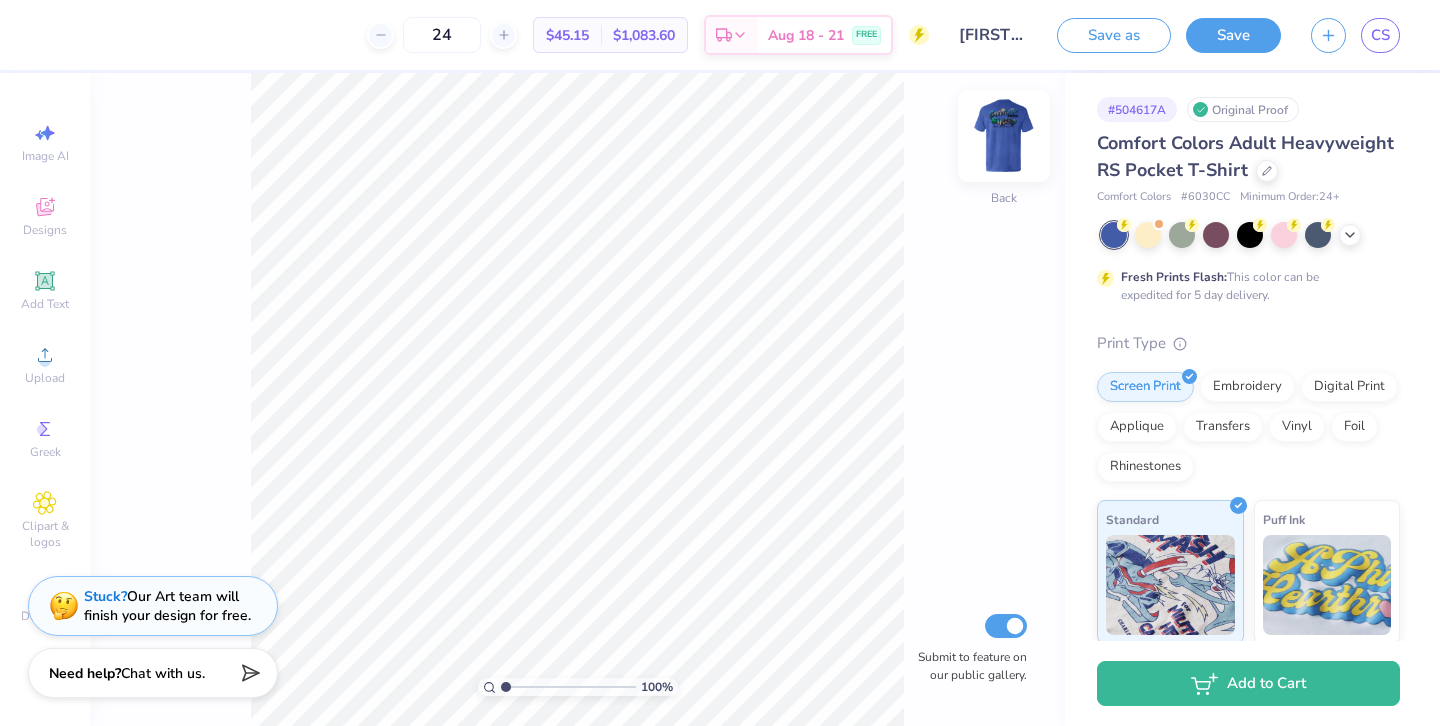 click at bounding box center [1004, 136] 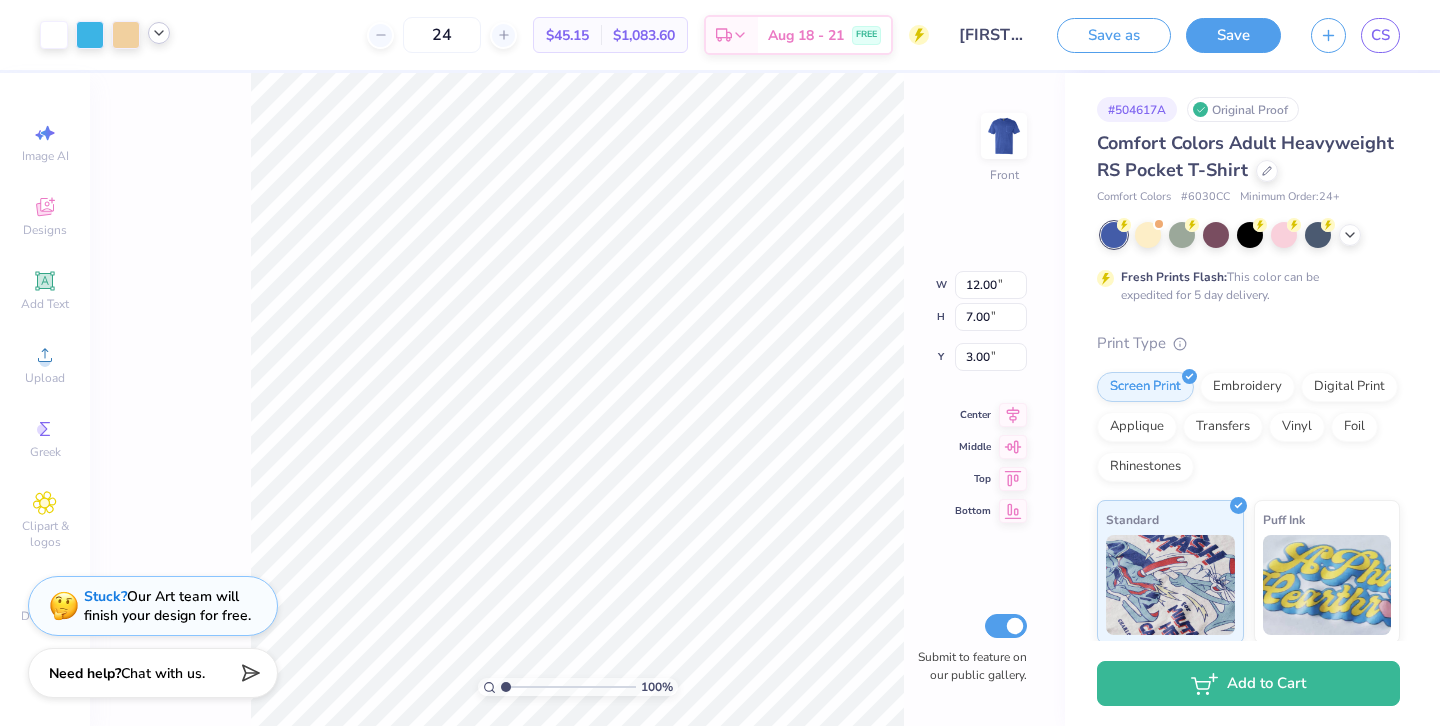 click 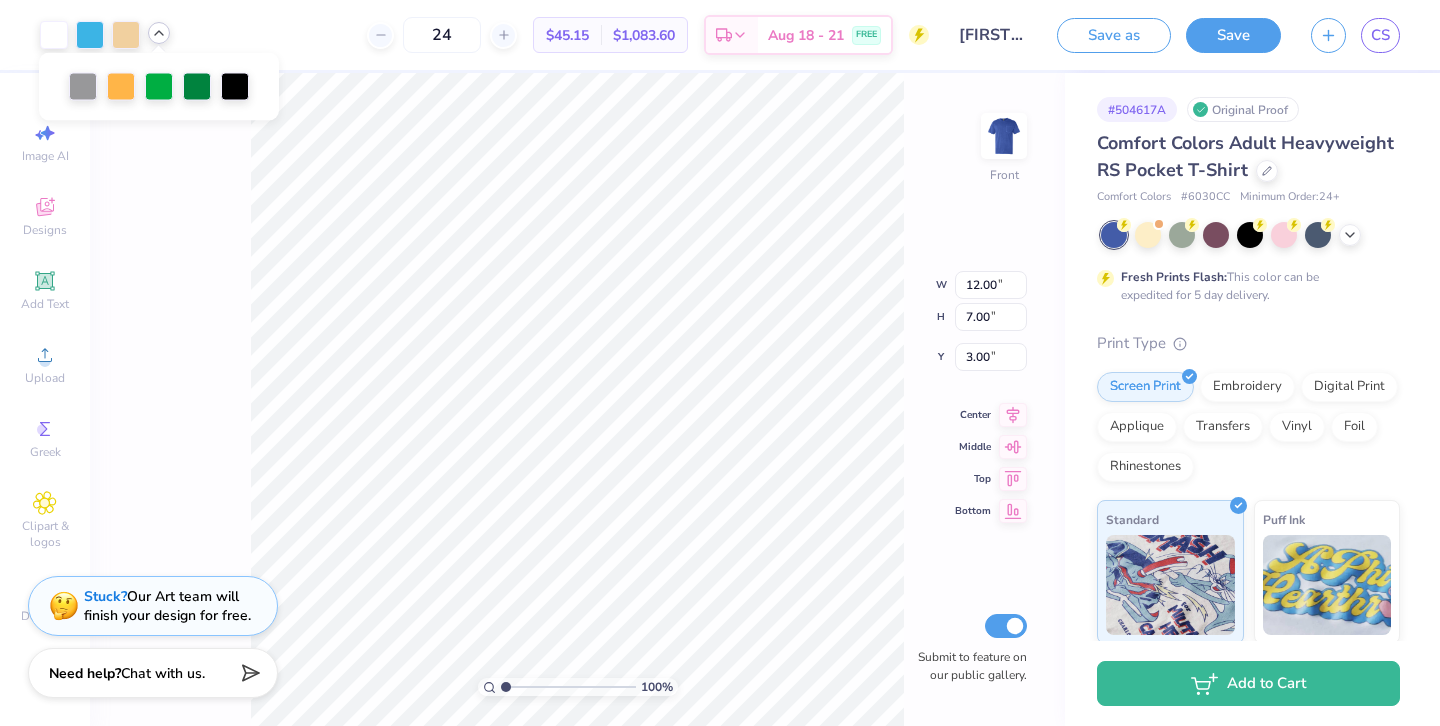 click 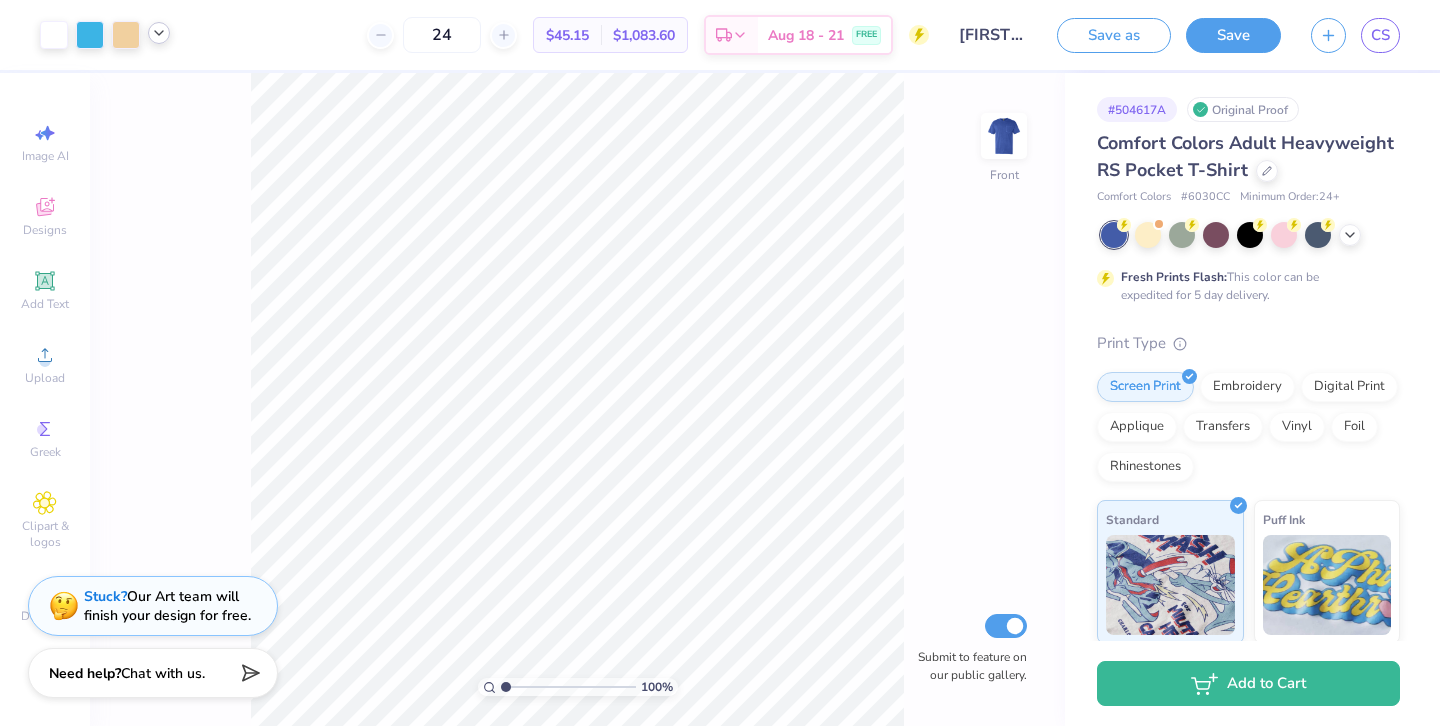 click 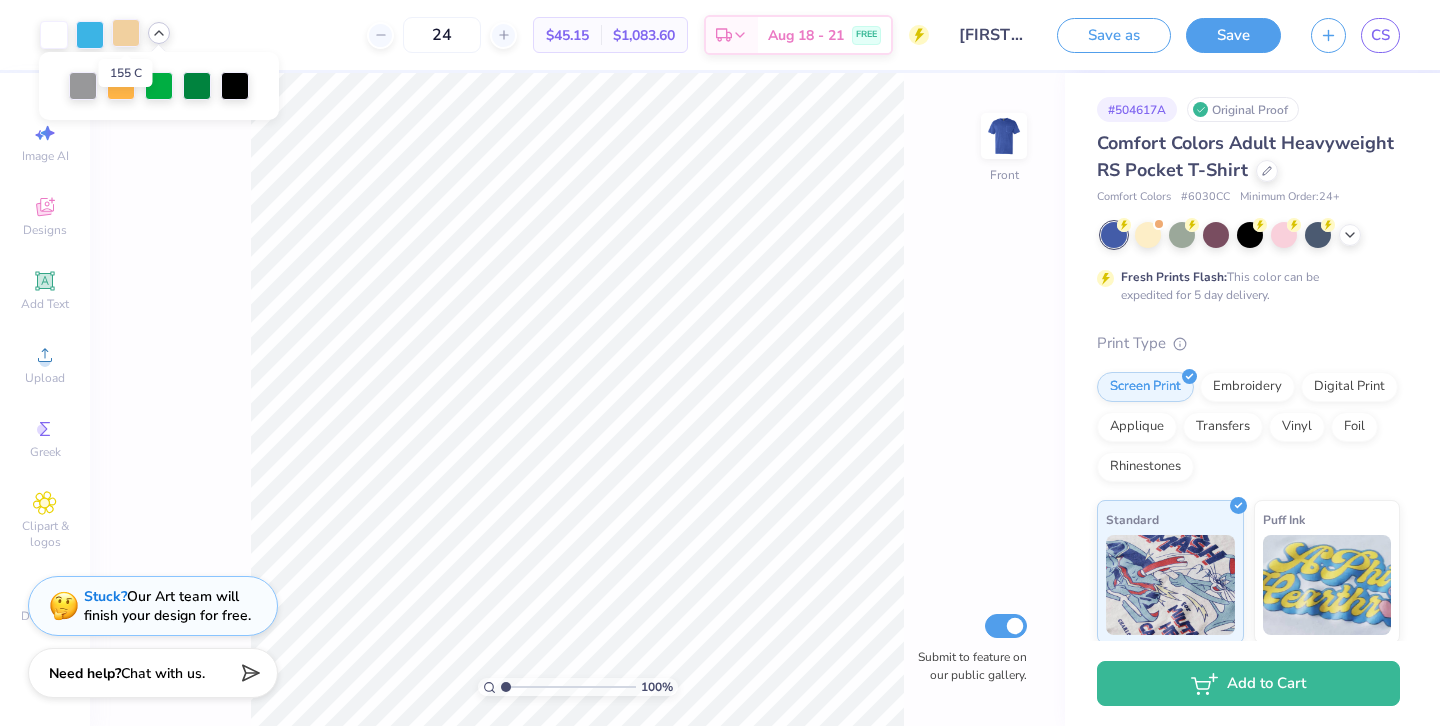 click at bounding box center (126, 33) 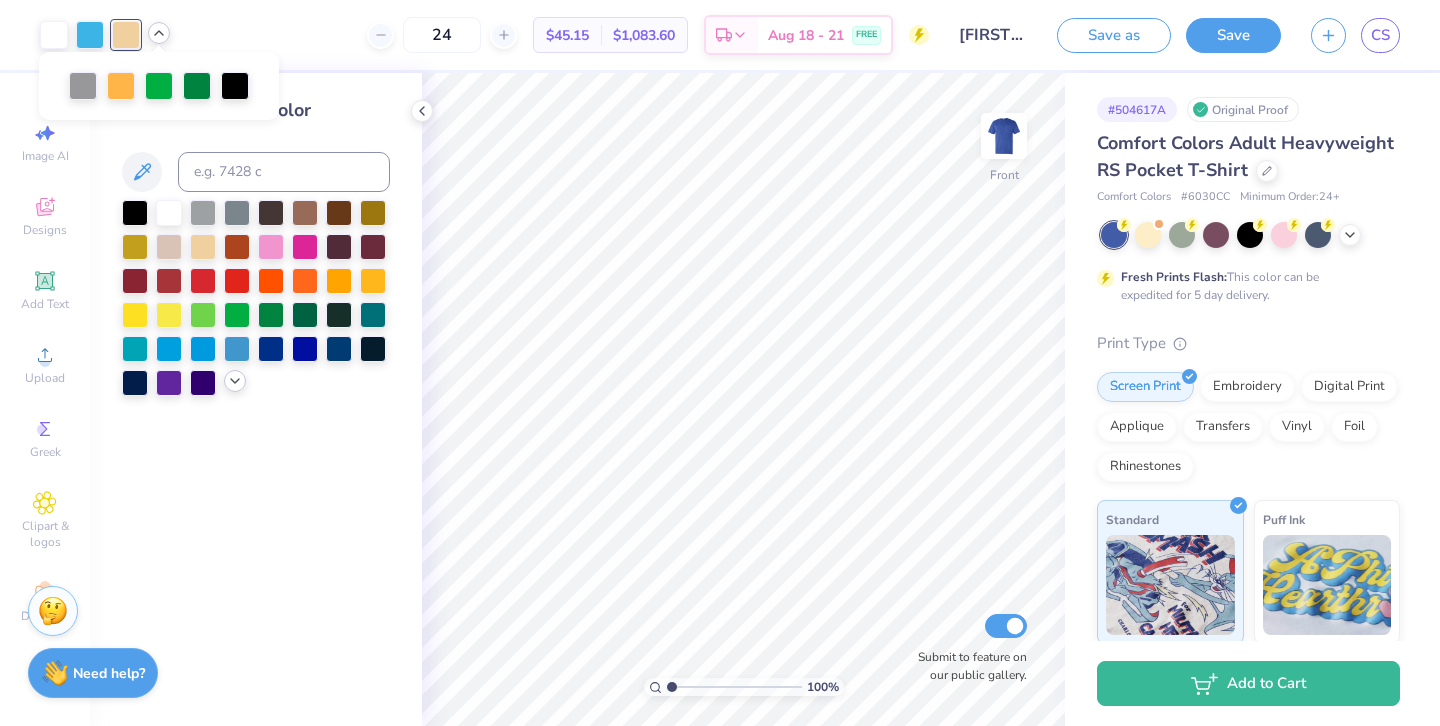 click 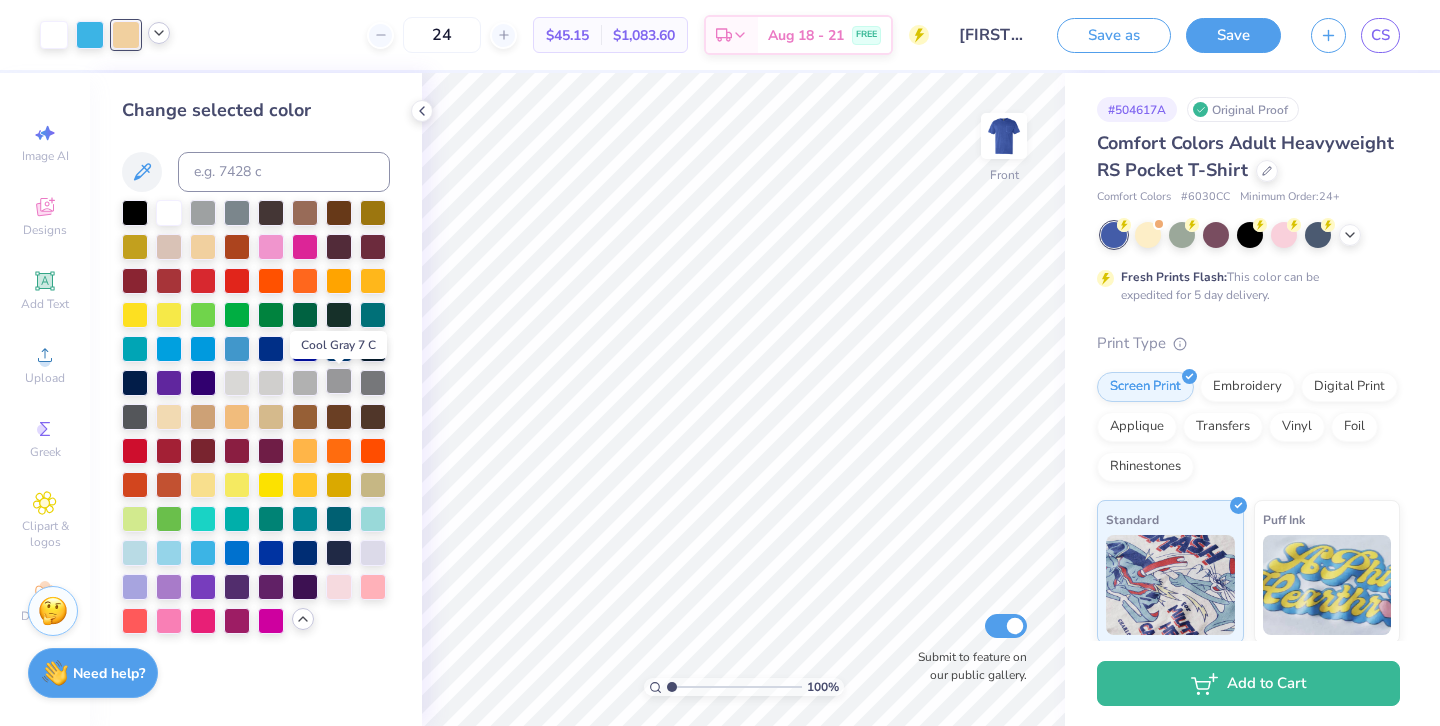 click at bounding box center (339, 381) 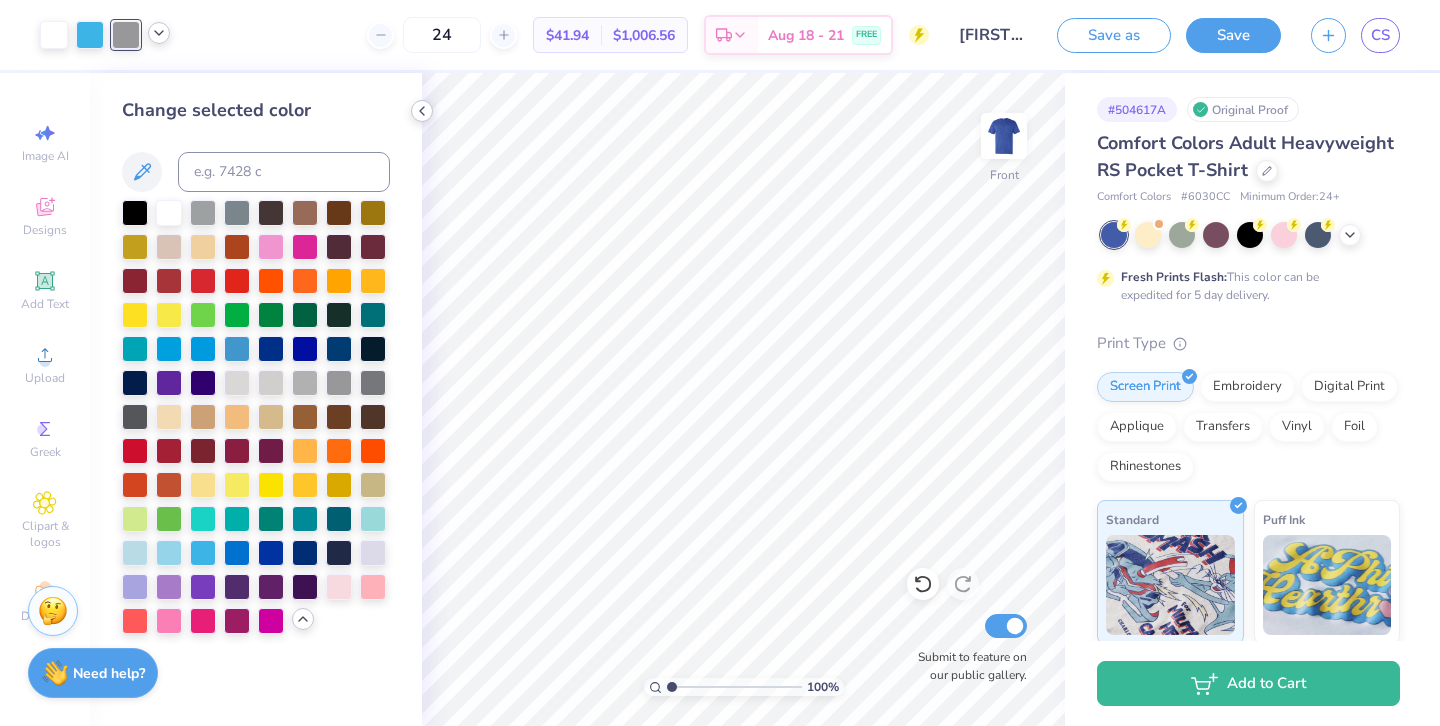 click 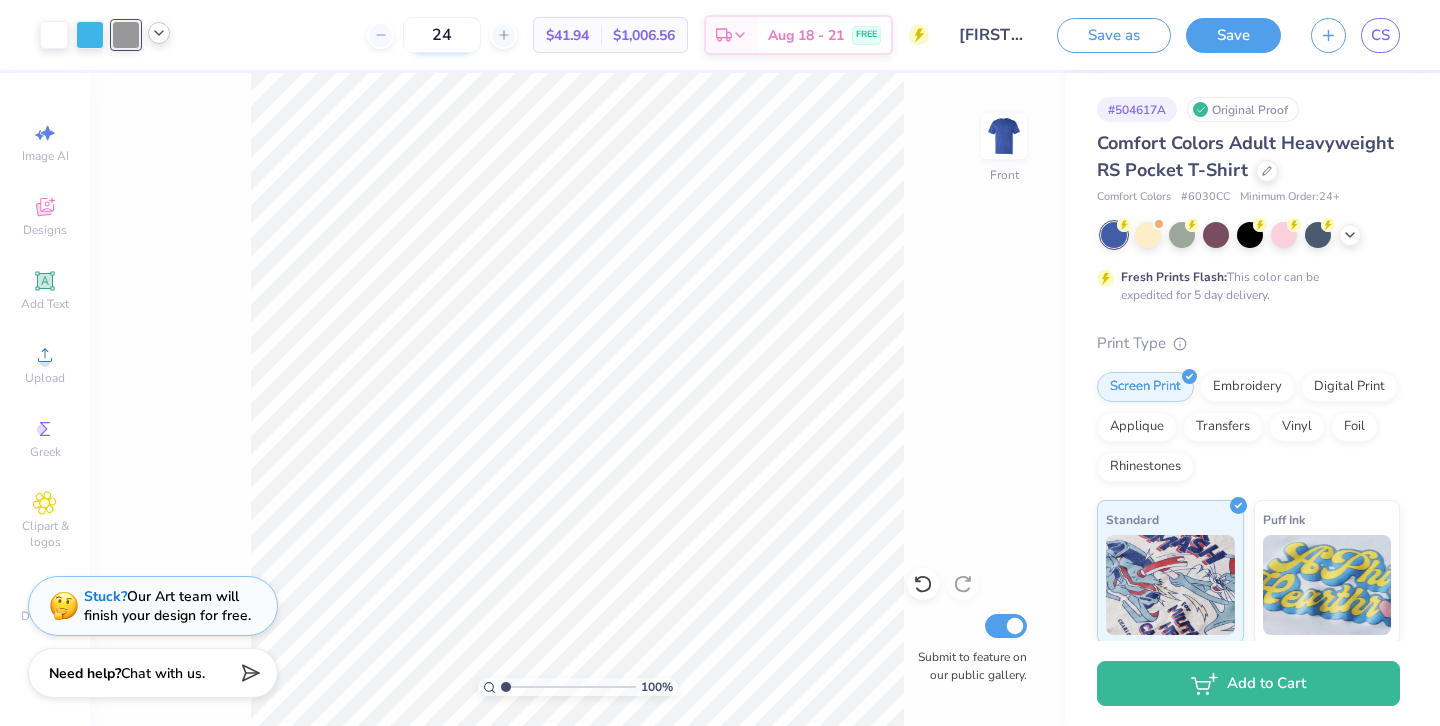 click on "24" at bounding box center [442, 35] 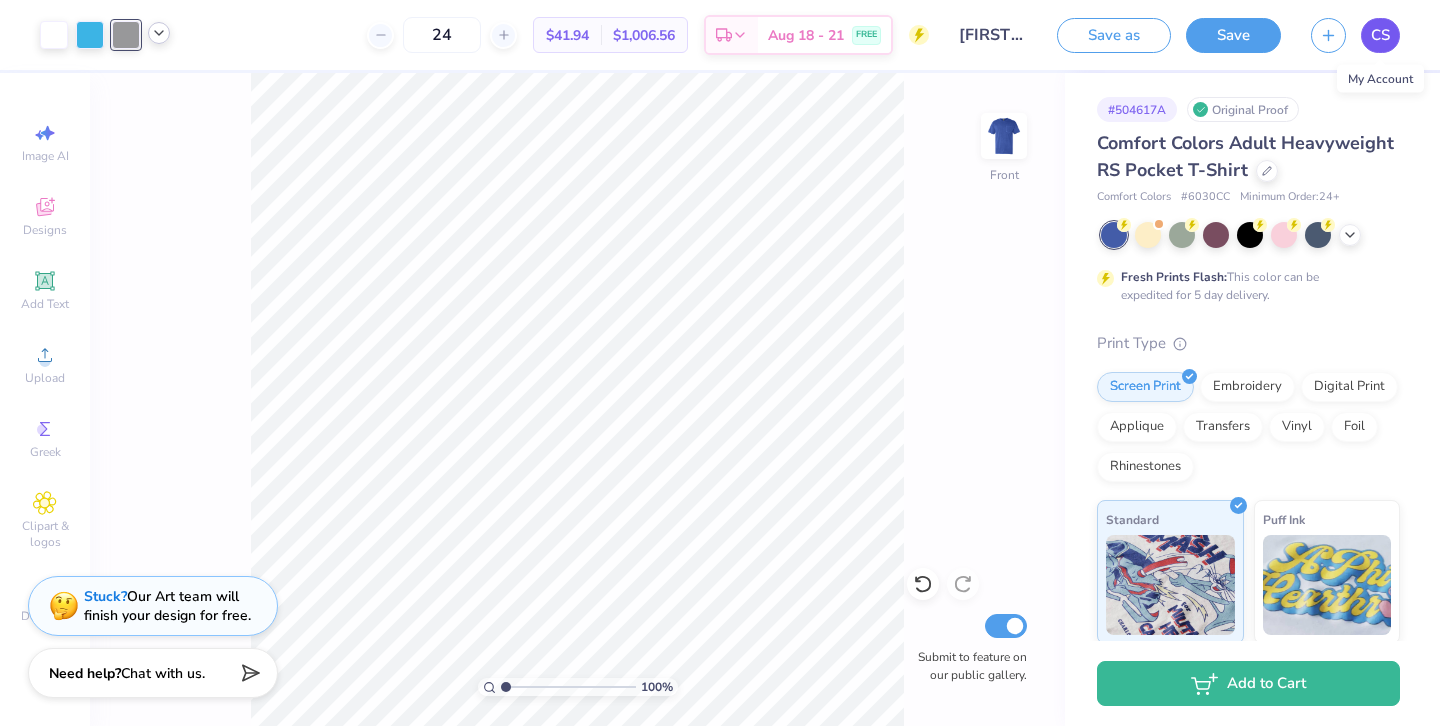 click on "CS" at bounding box center [1380, 35] 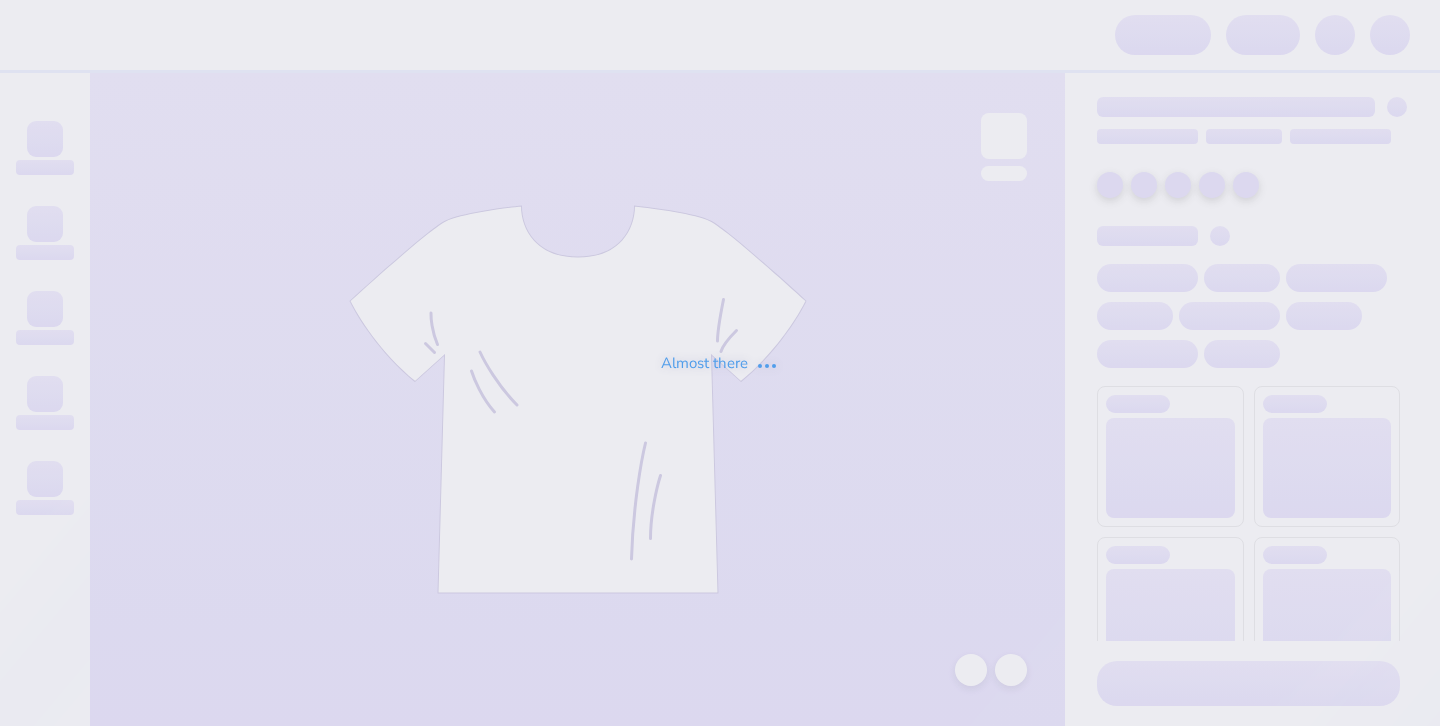 scroll, scrollTop: 0, scrollLeft: 0, axis: both 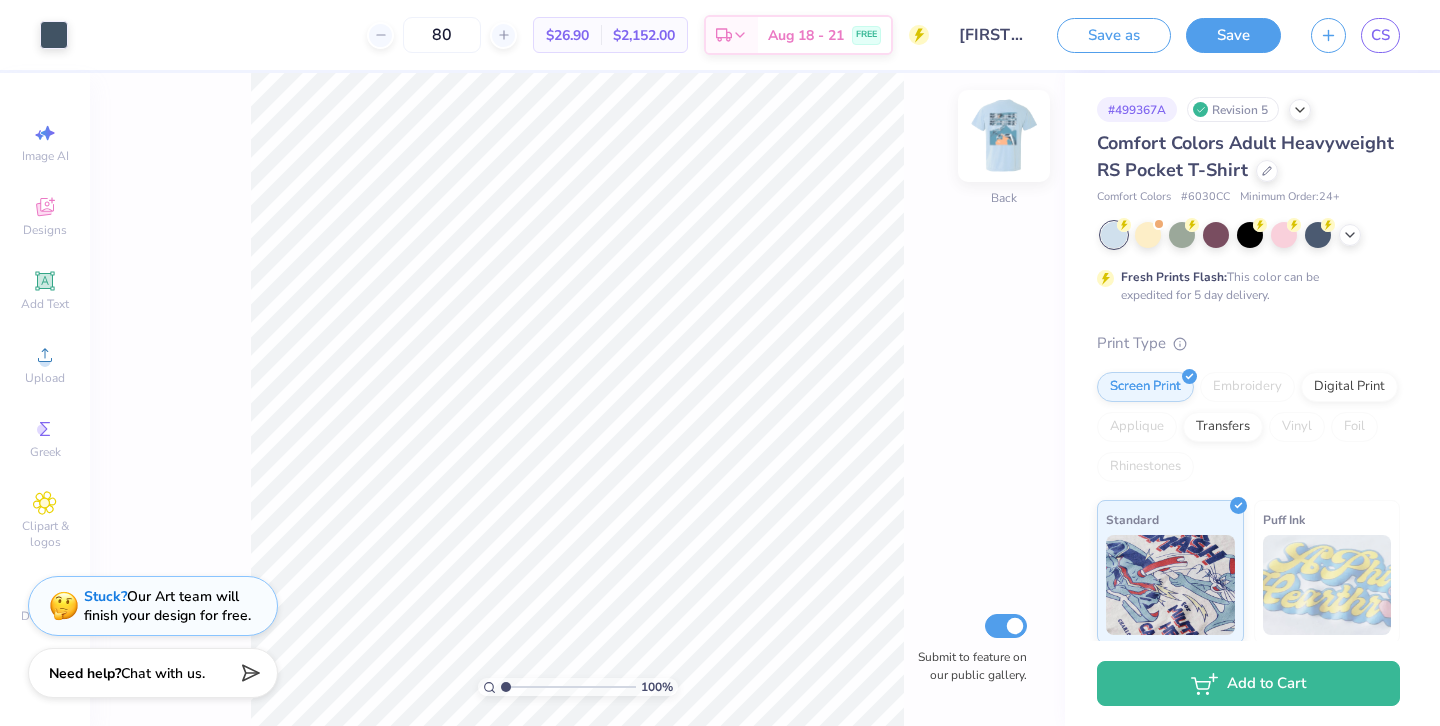 click at bounding box center (1004, 136) 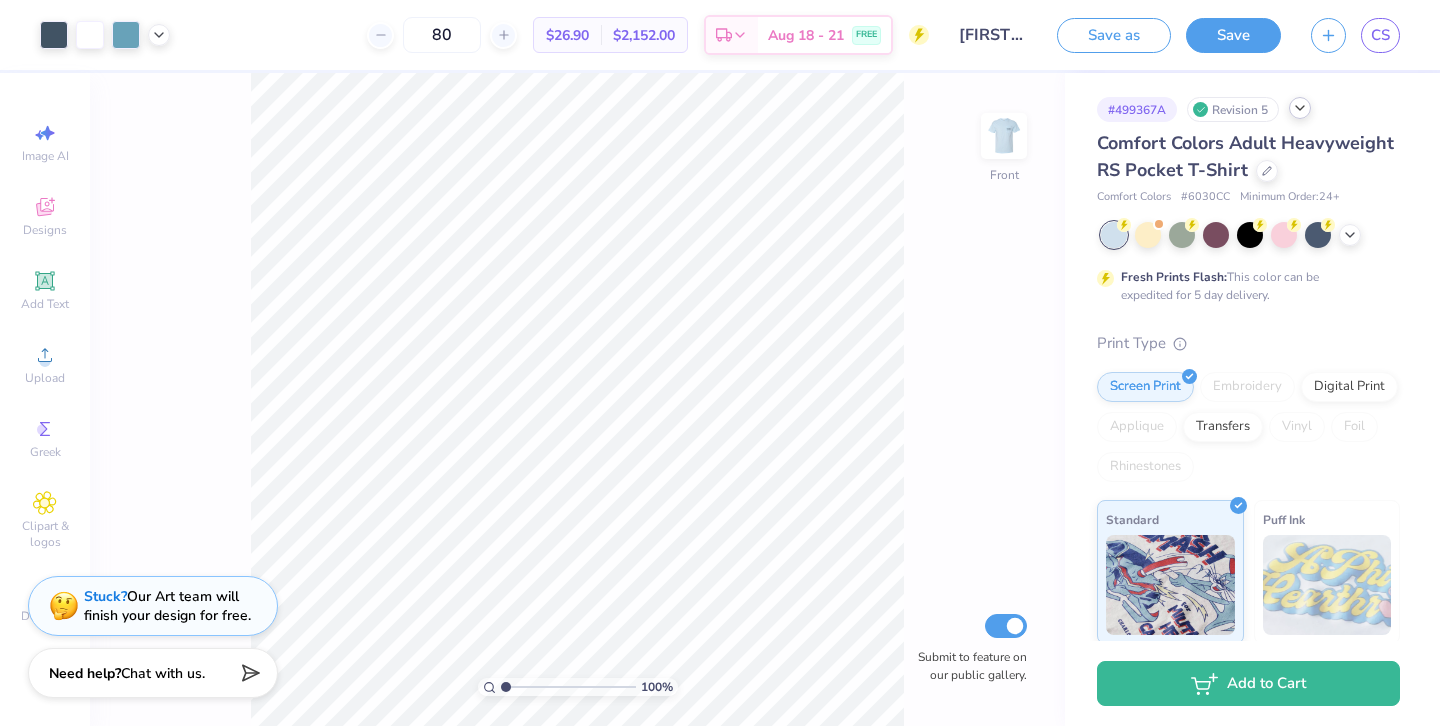 click 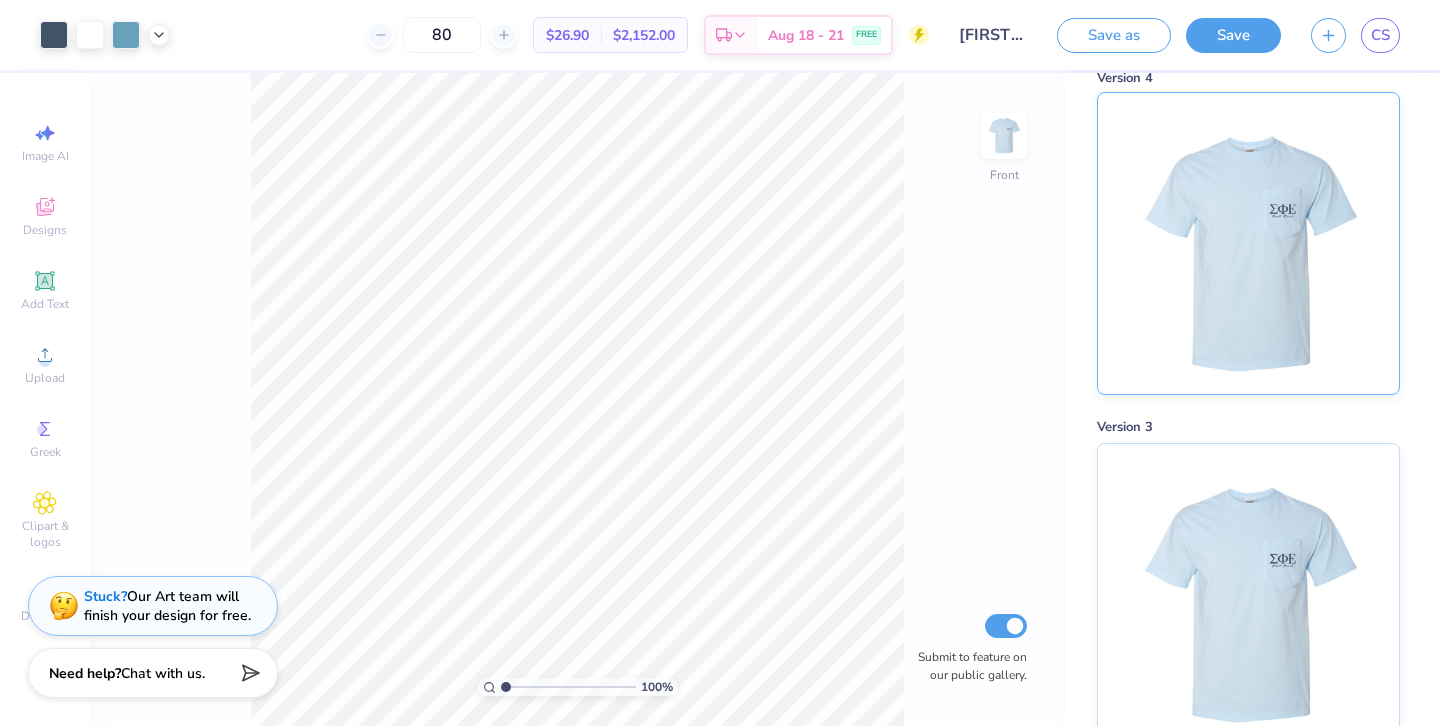 scroll, scrollTop: 73, scrollLeft: 0, axis: vertical 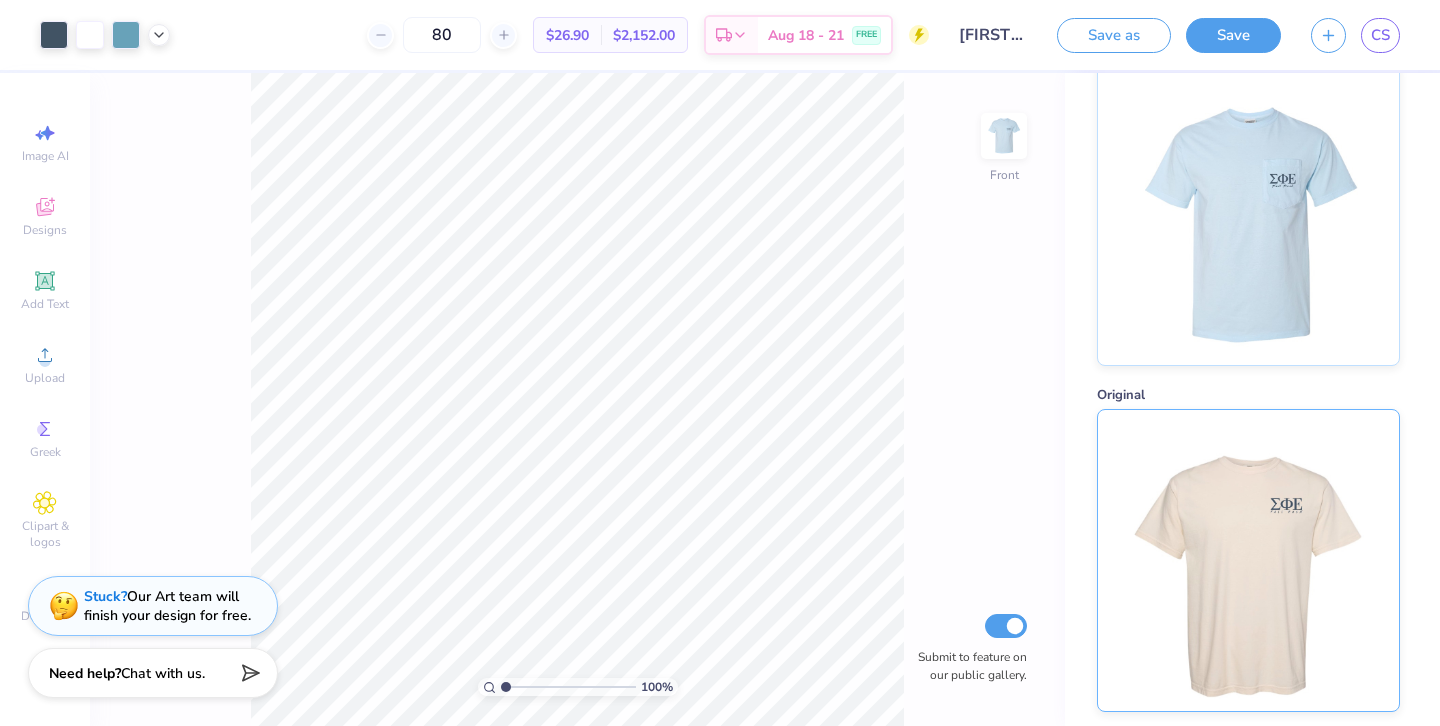 click at bounding box center [1248, 560] 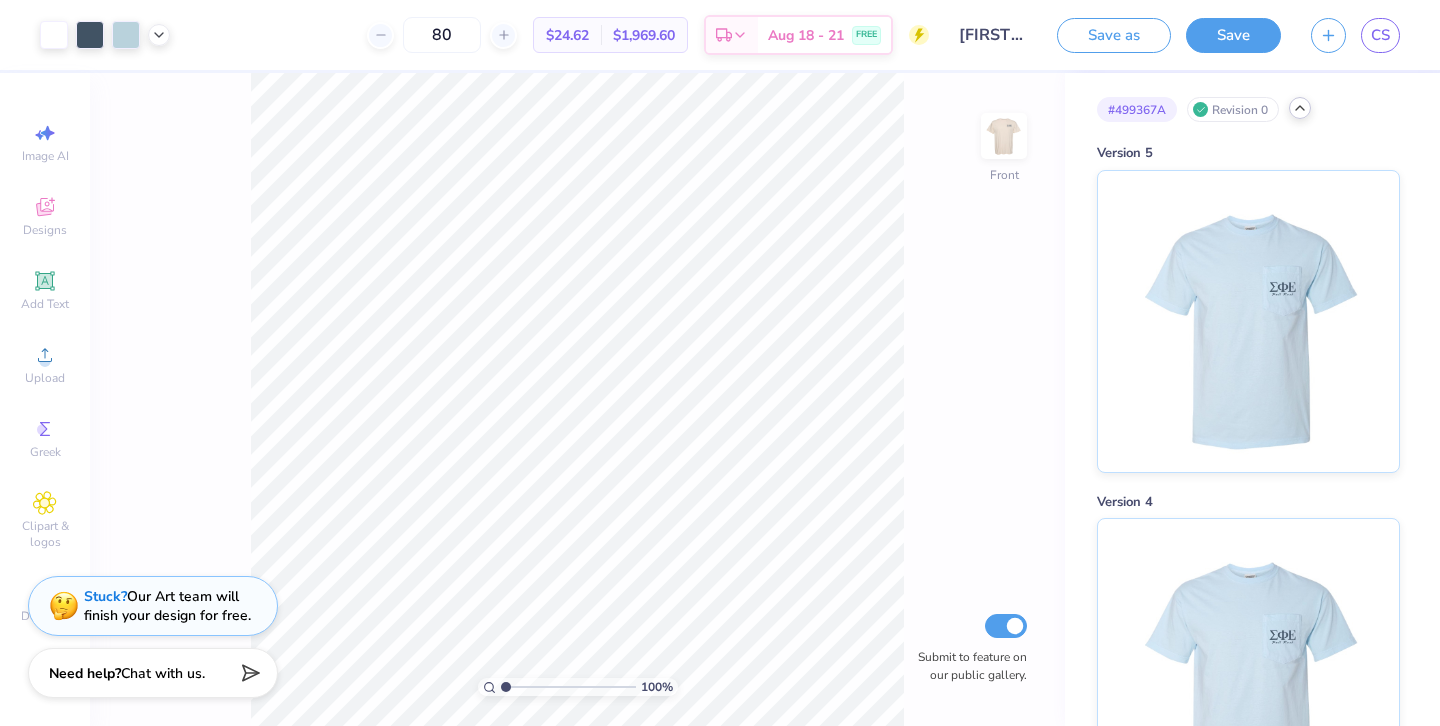 scroll, scrollTop: 0, scrollLeft: 0, axis: both 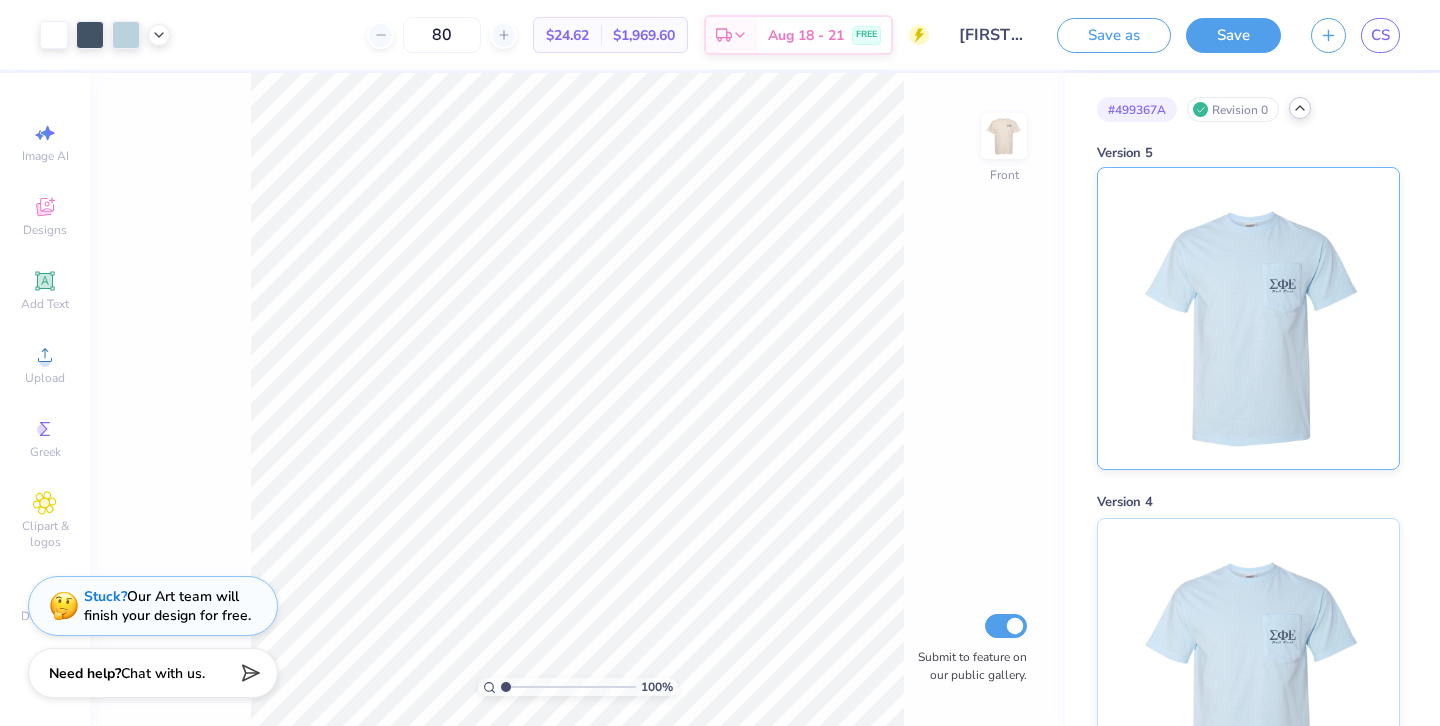 click at bounding box center [1248, 318] 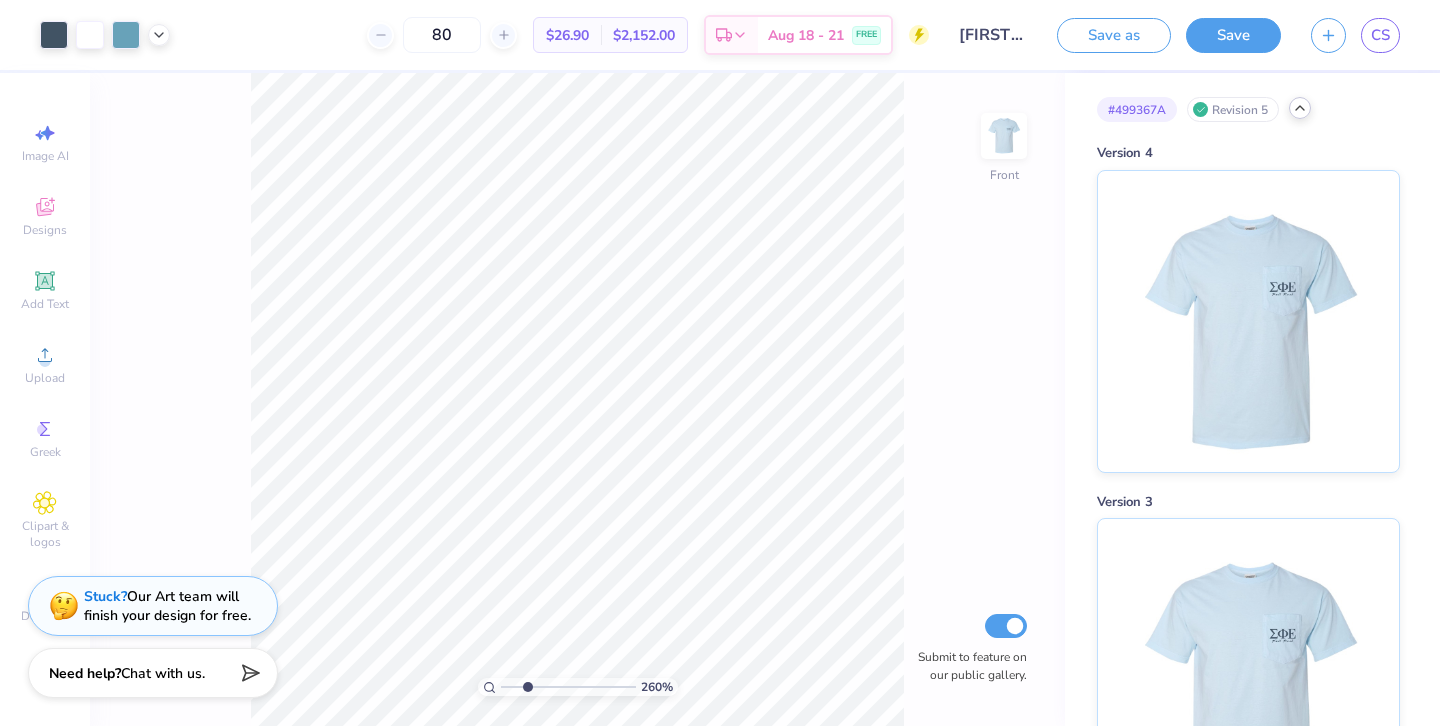 drag, startPoint x: 502, startPoint y: 686, endPoint x: 527, endPoint y: 684, distance: 25.079872 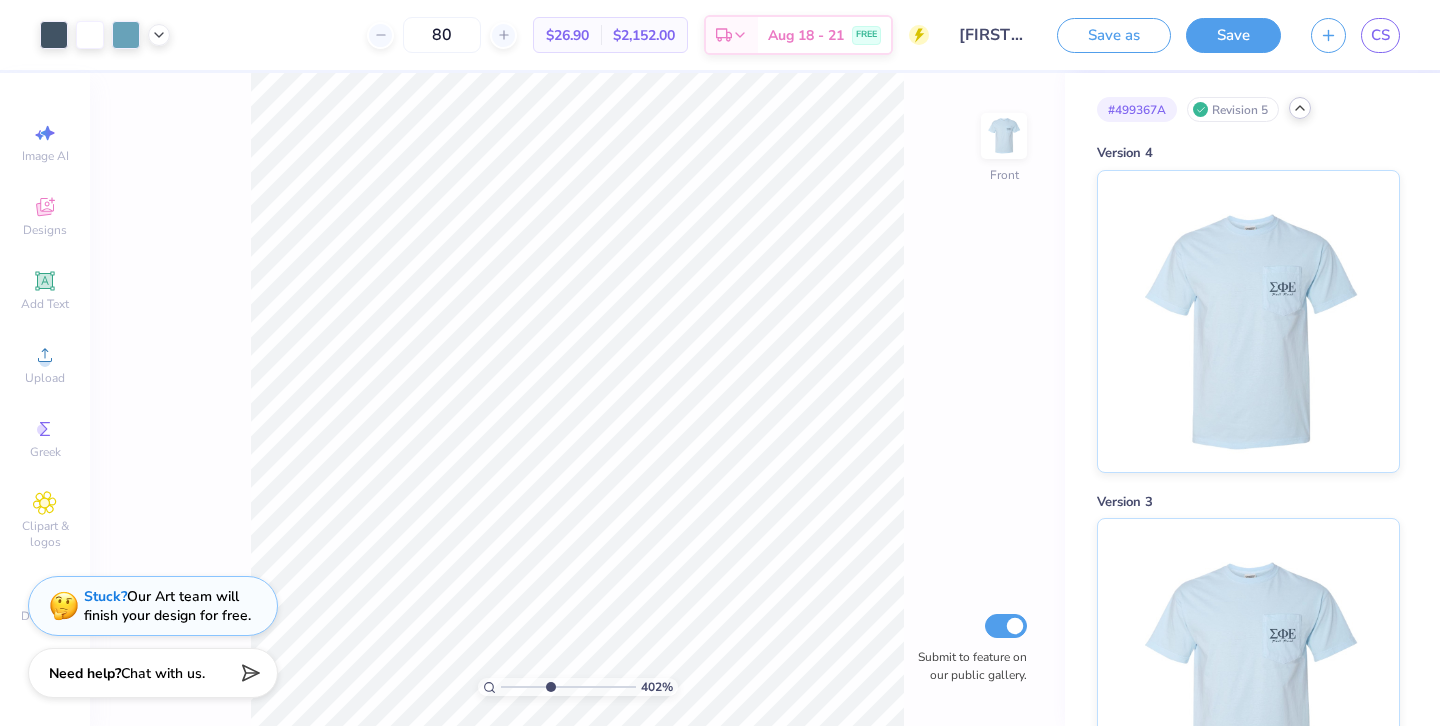 type on "4.24" 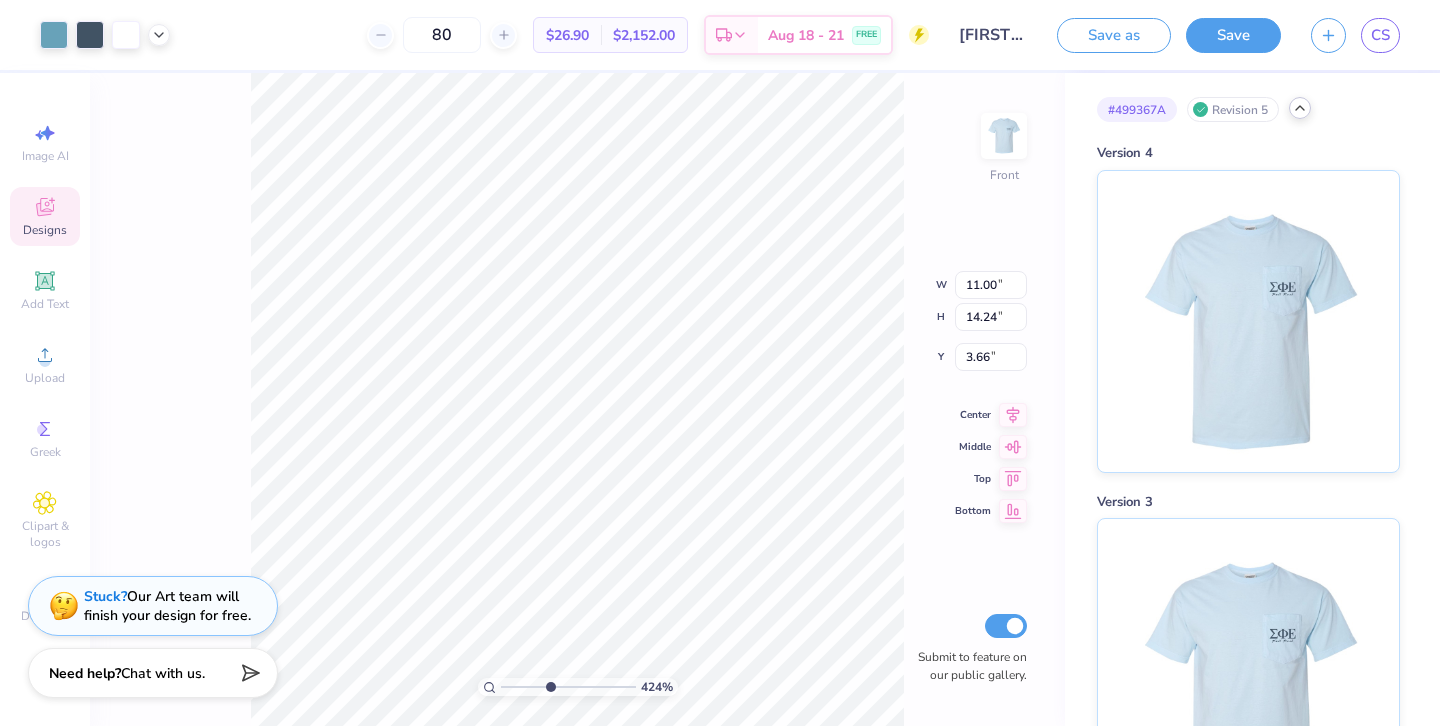 click on "424  % Front W 11.00 11.00 " H 14.24 14.24 " Y 3.66 3.66 " Center Middle Top Bottom Submit to feature on our public gallery." at bounding box center (577, 399) 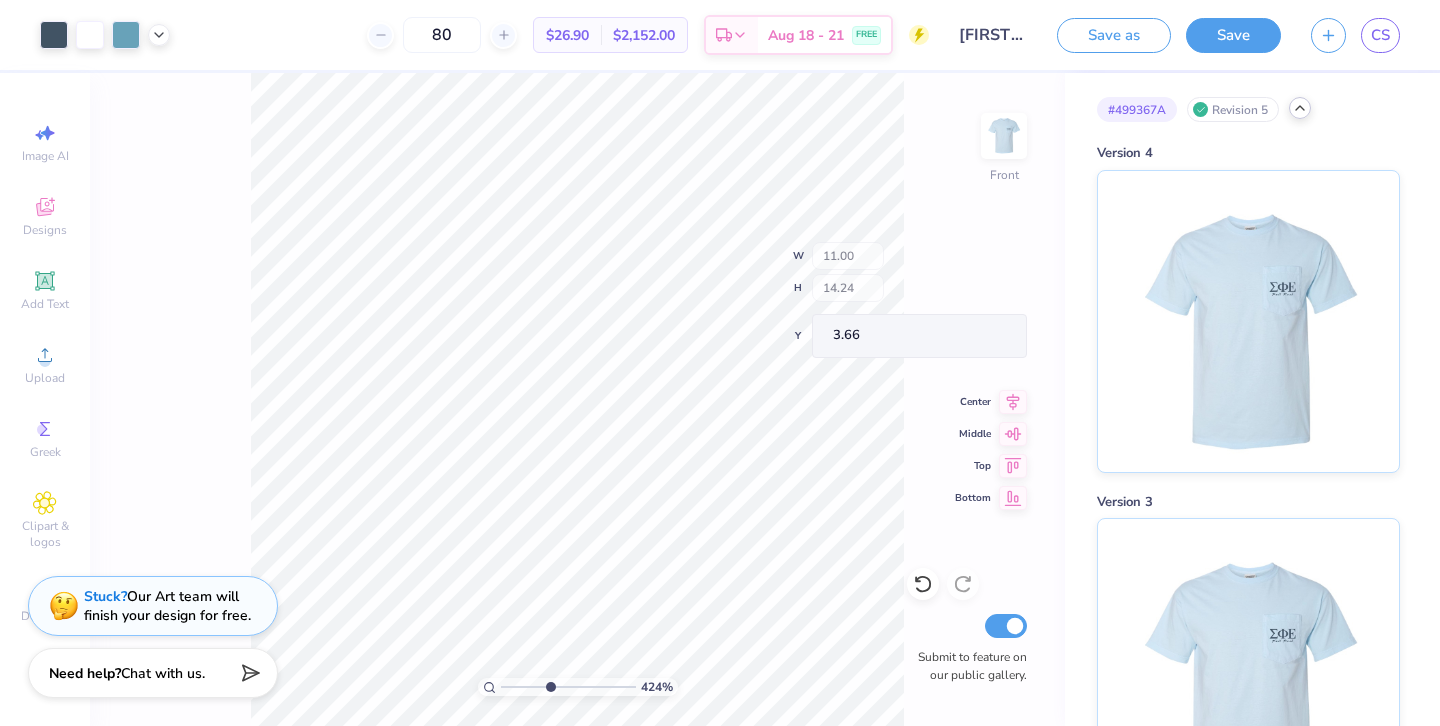 click on "424  % Front W 11.00 H 14.24 Y 3.66 Center Middle Top Bottom Submit to feature on our public gallery." at bounding box center [577, 399] 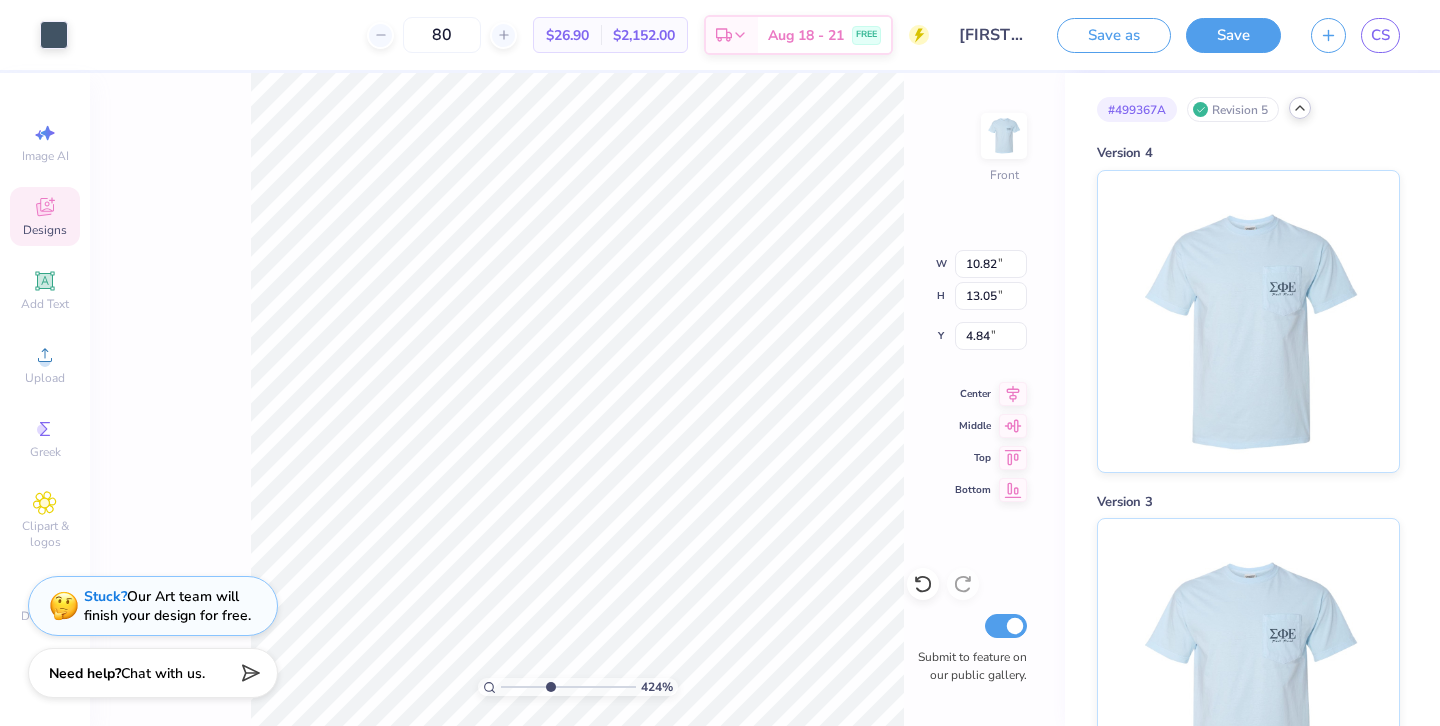 type on "8.82" 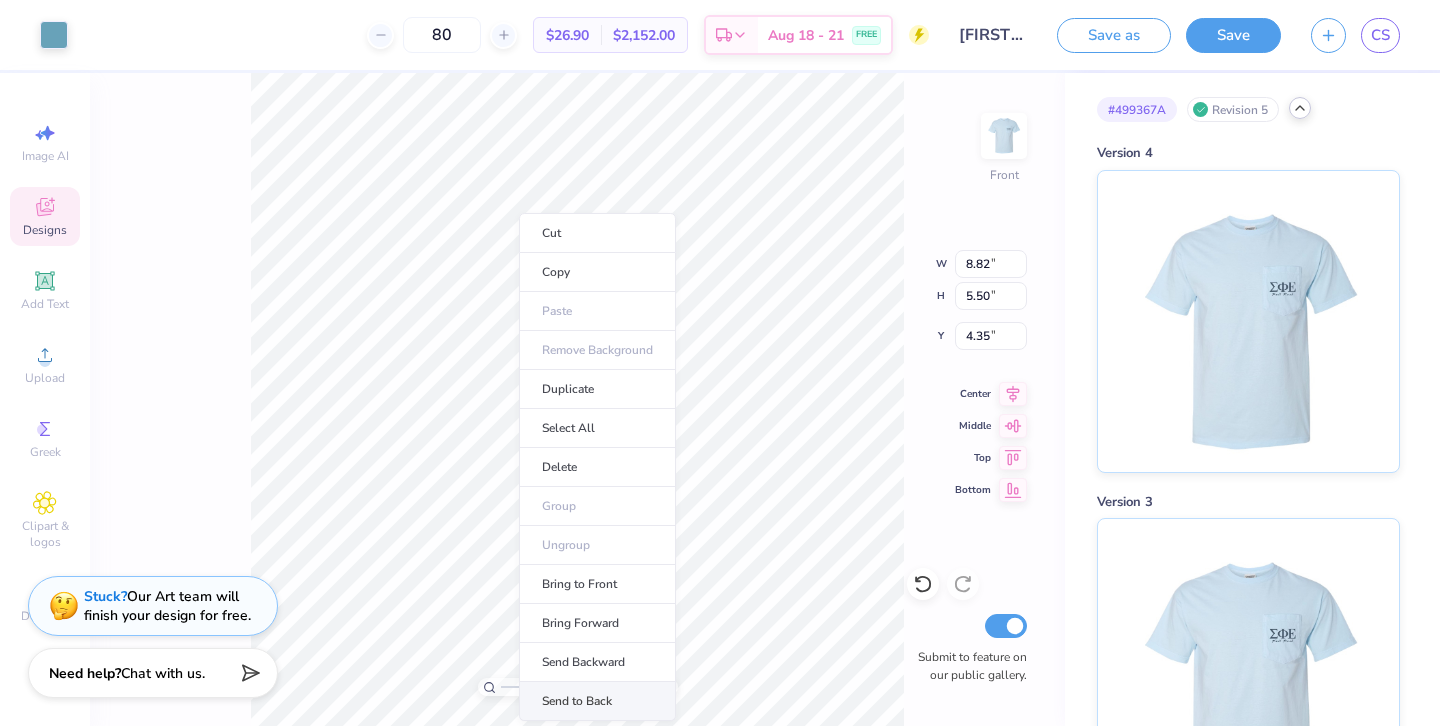 click on "Send to Back" at bounding box center [597, 701] 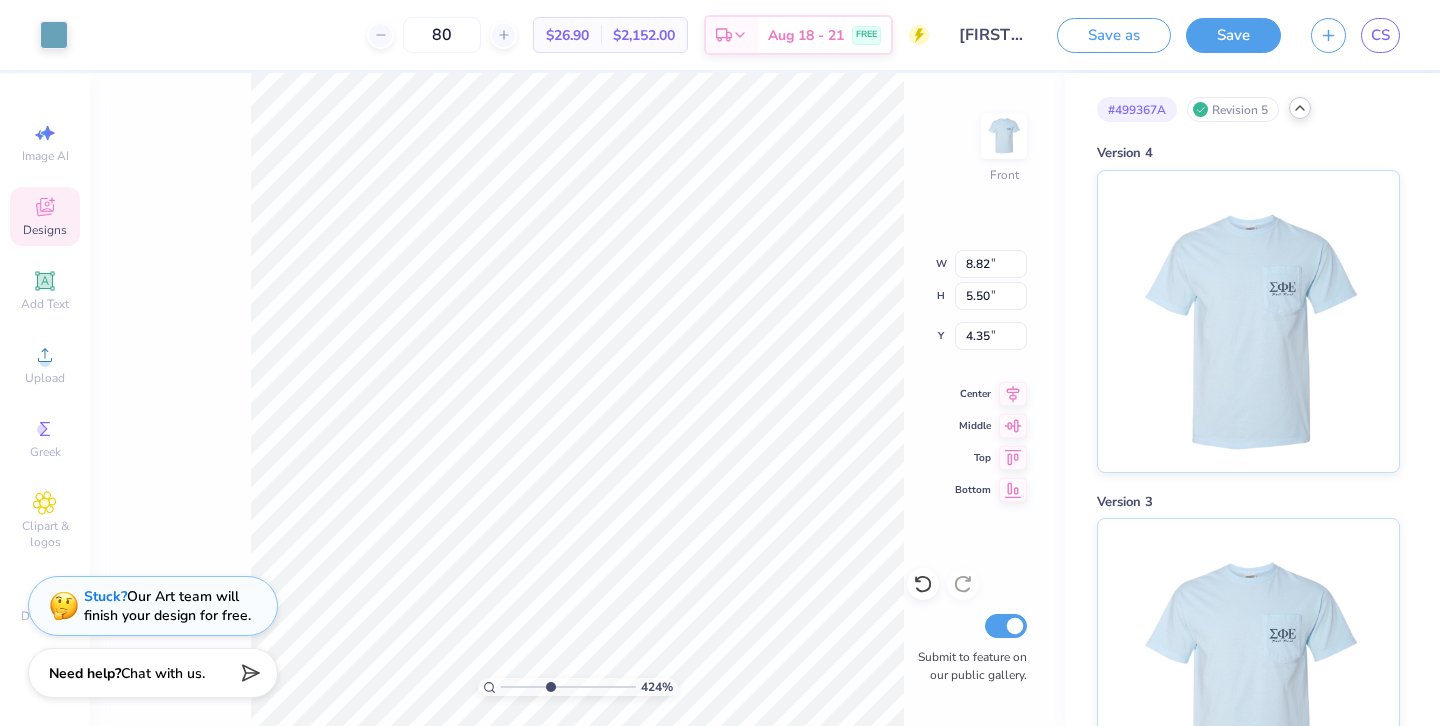 type on "10.82" 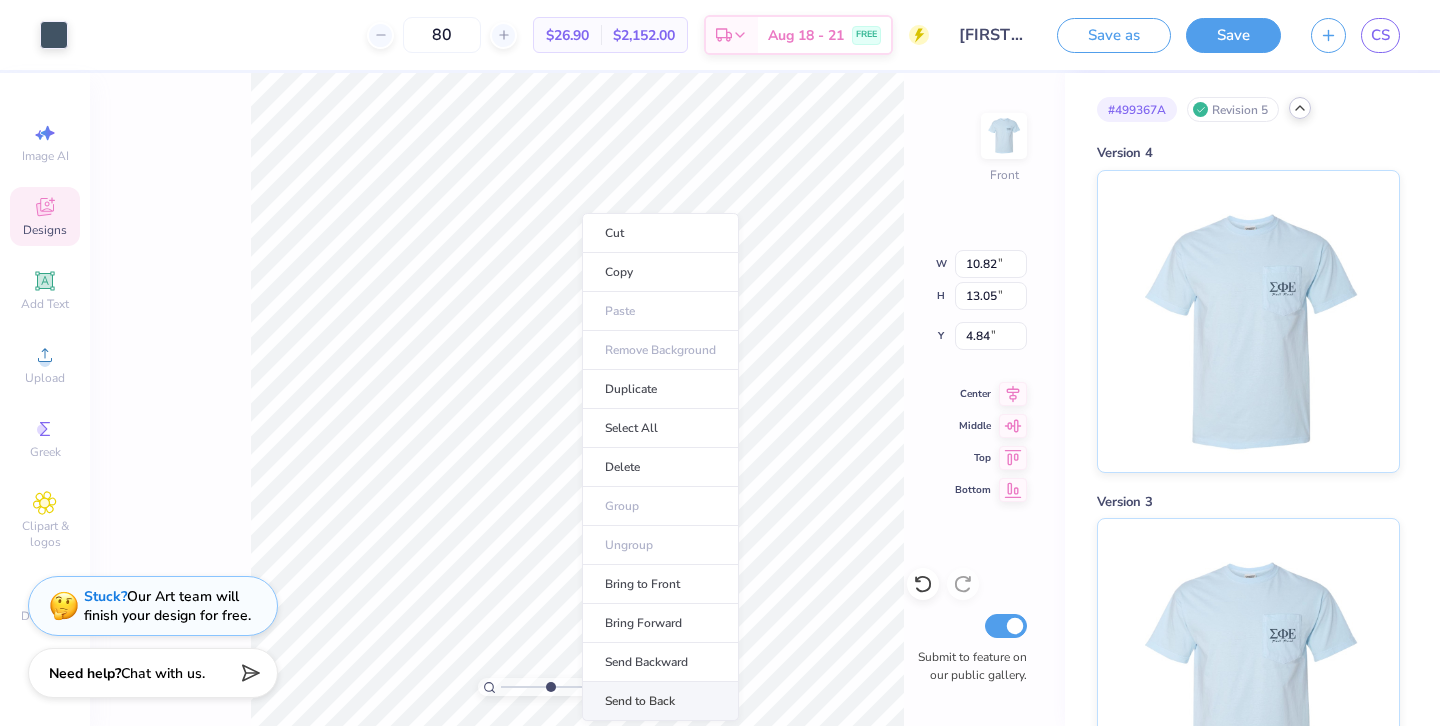 click on "Send to Back" at bounding box center [660, 701] 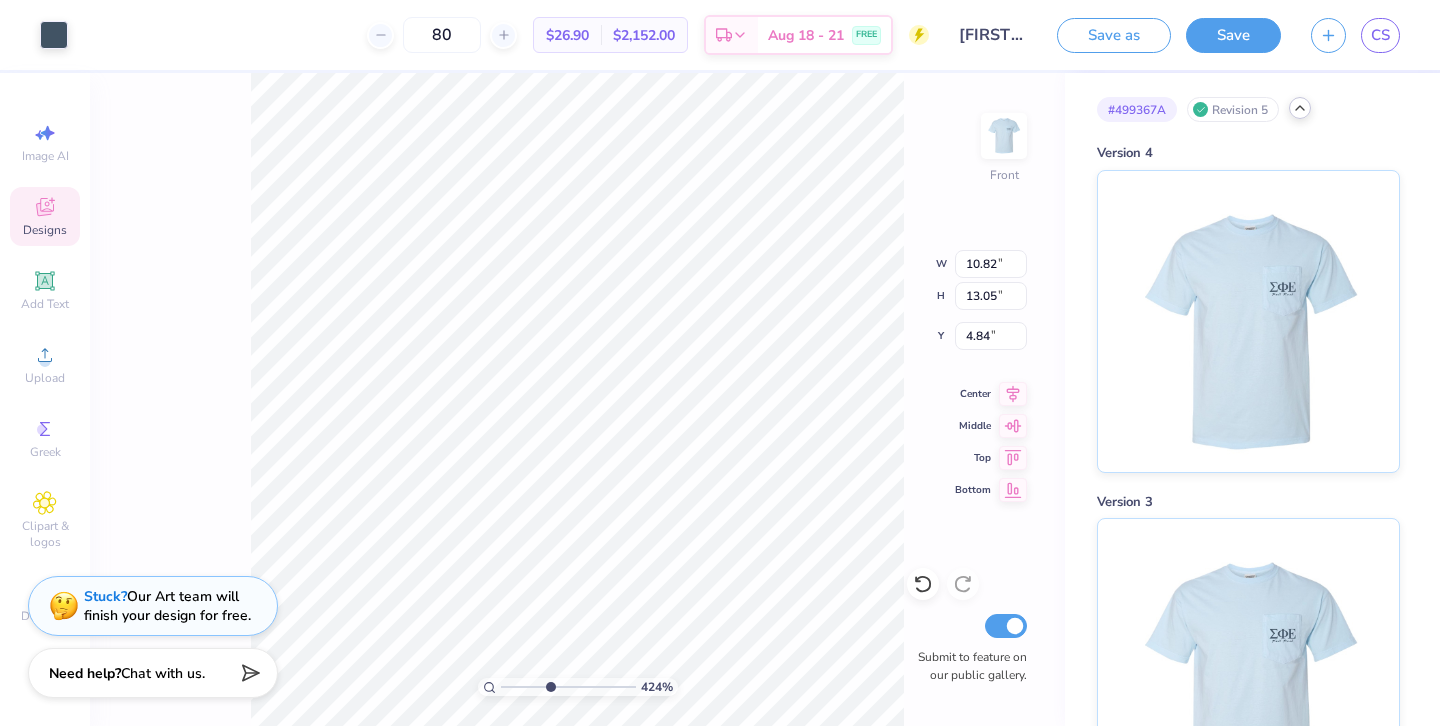 type on "10.98" 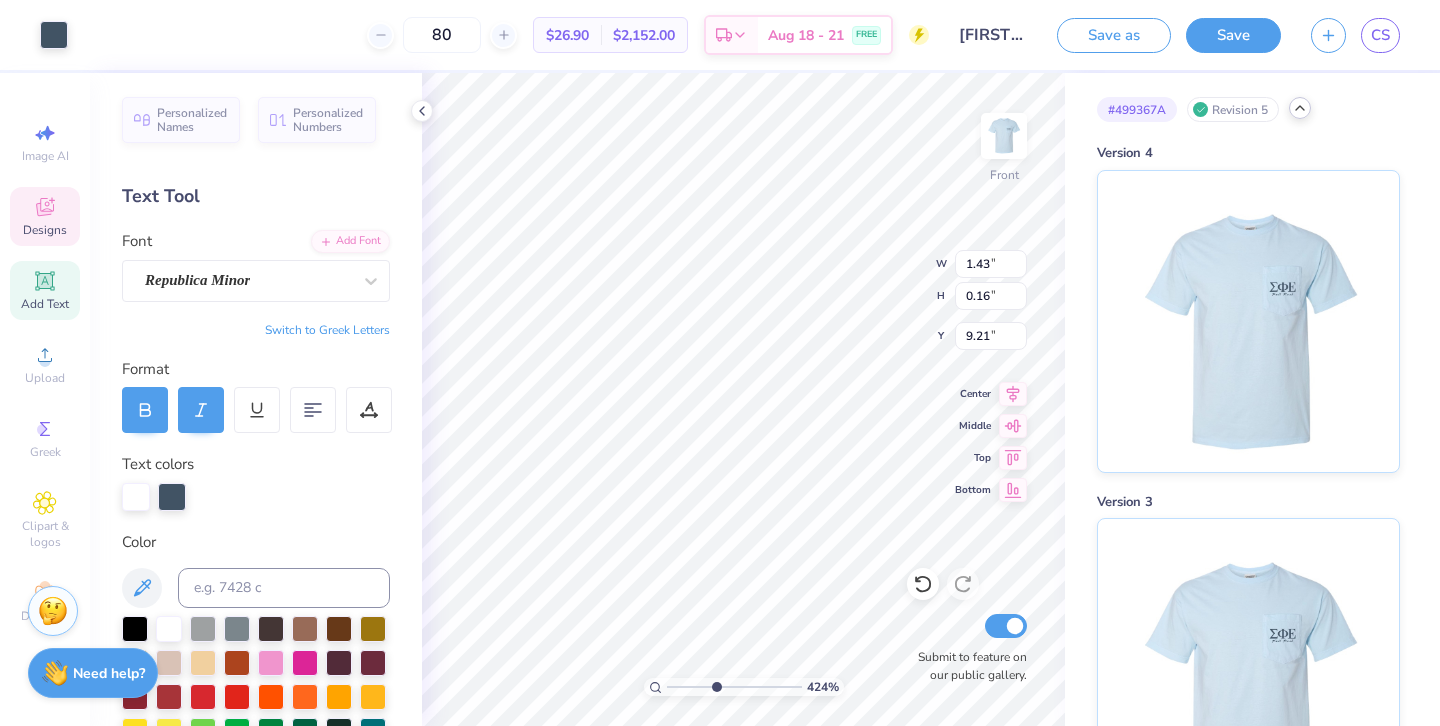 type on "1.43" 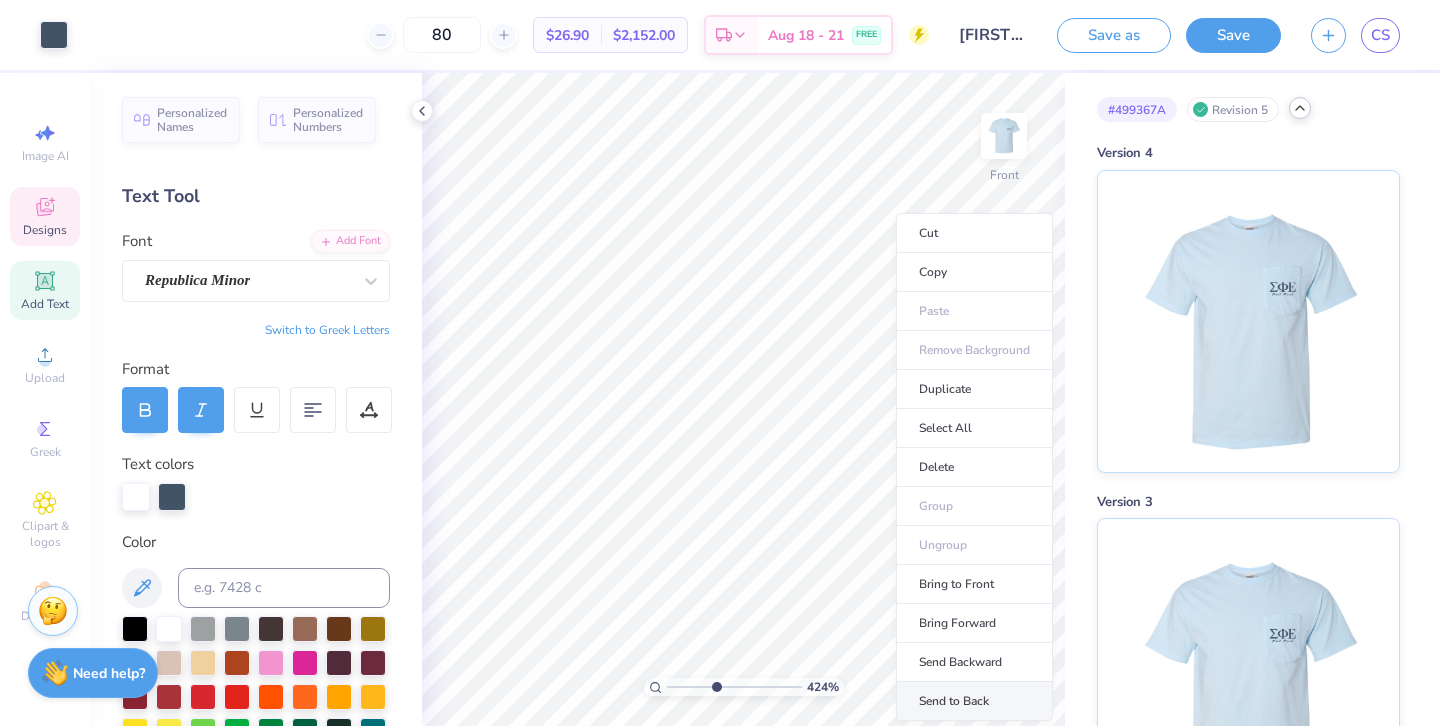 click on "Send to Back" at bounding box center (974, 701) 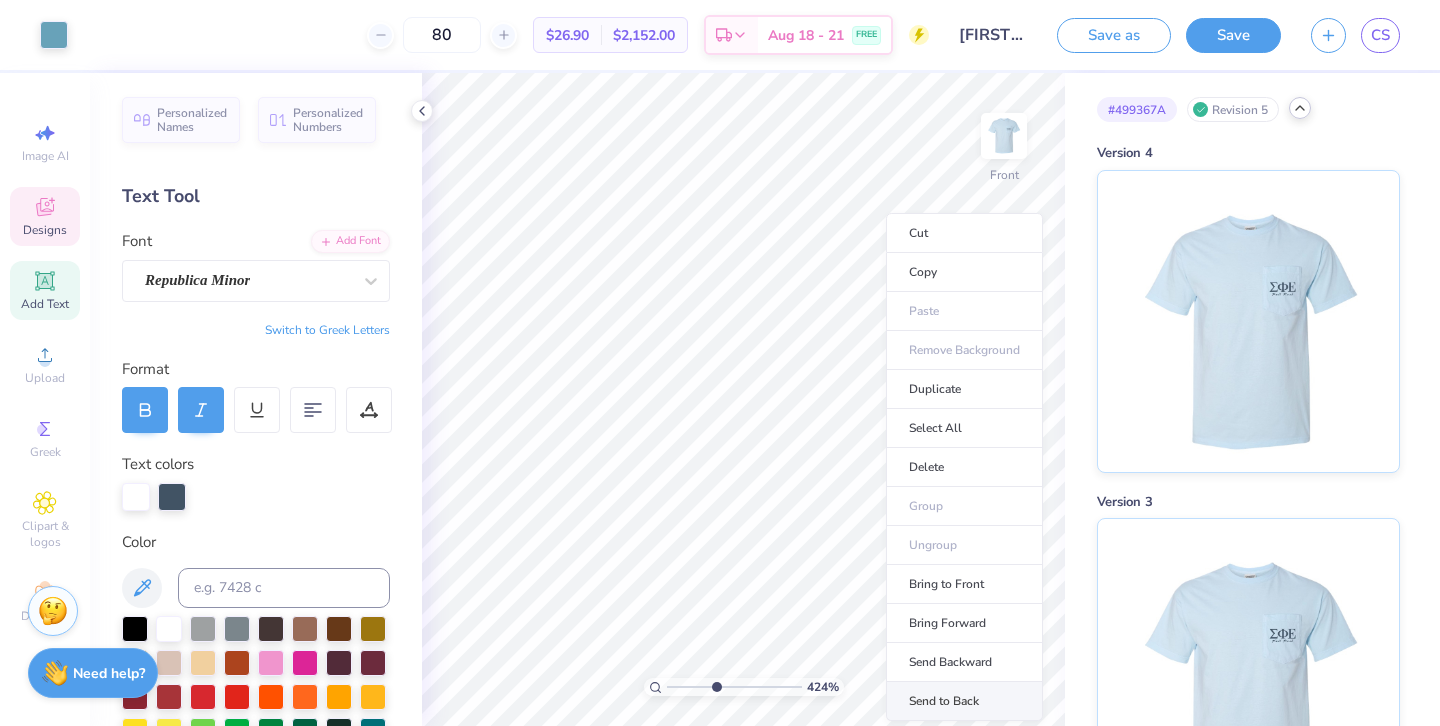 click on "Send to Back" at bounding box center [964, 701] 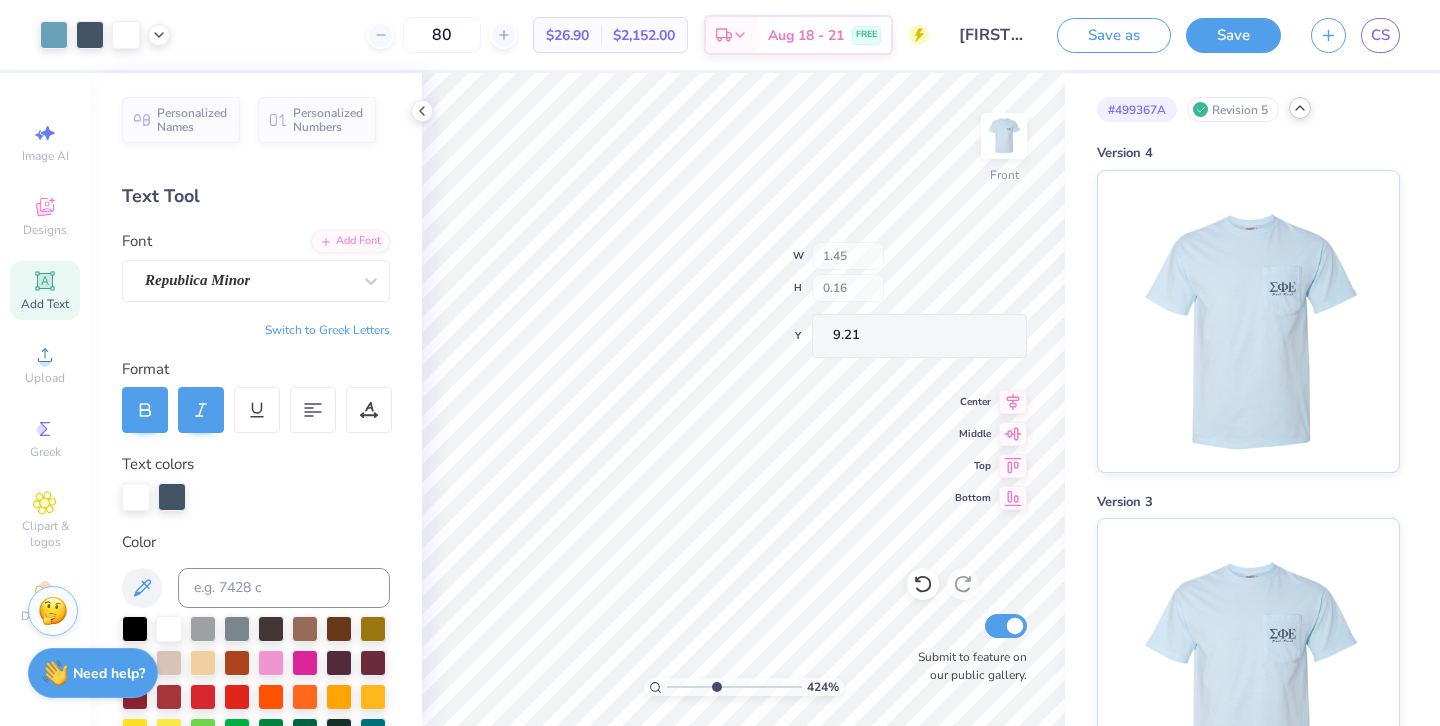 type on "10.82" 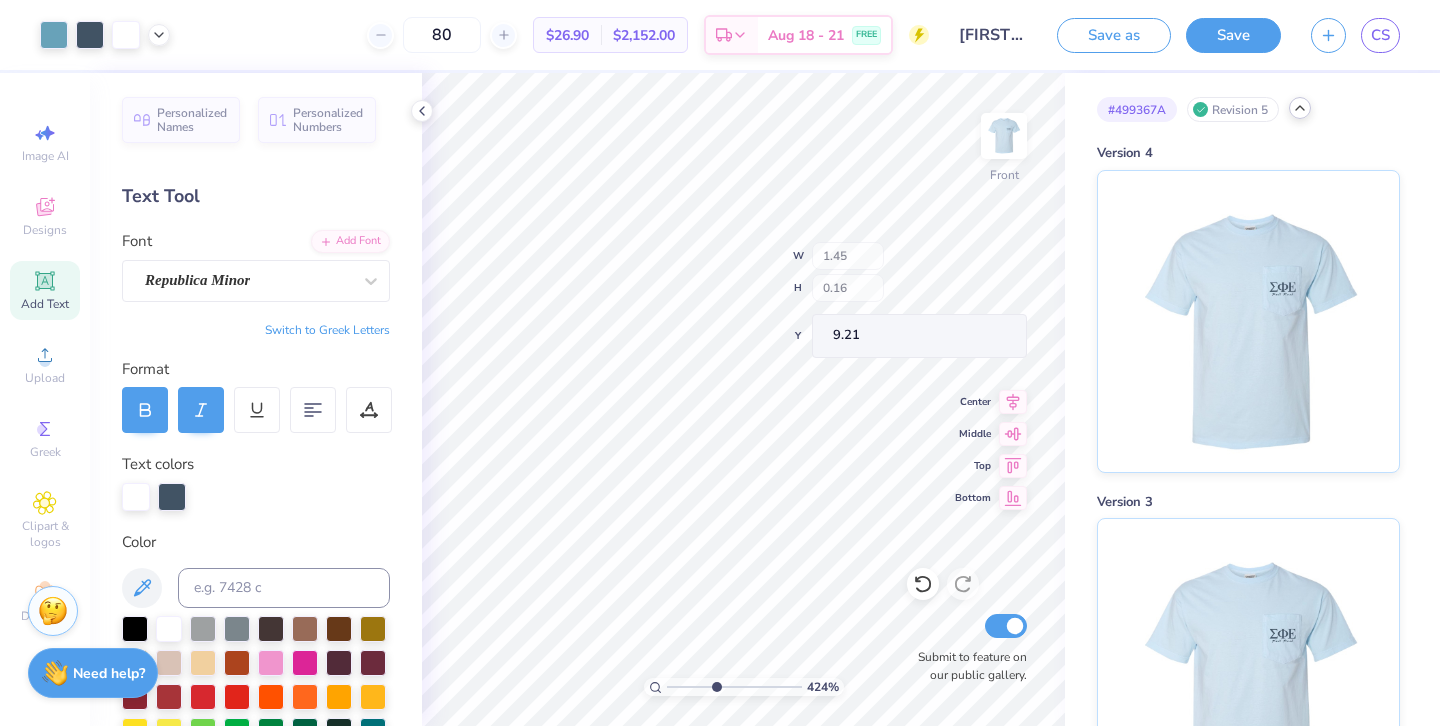 type on "14.24" 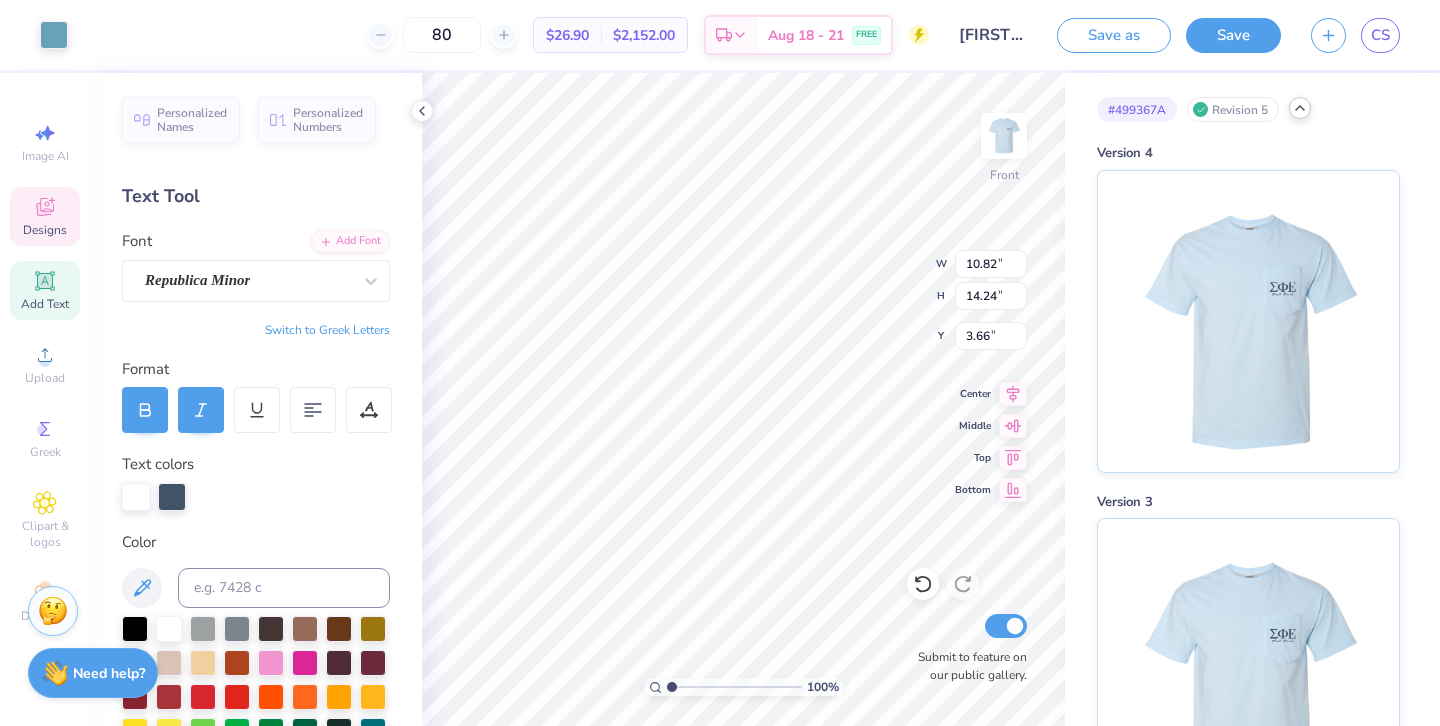 drag, startPoint x: 709, startPoint y: 687, endPoint x: 671, endPoint y: 685, distance: 38.052597 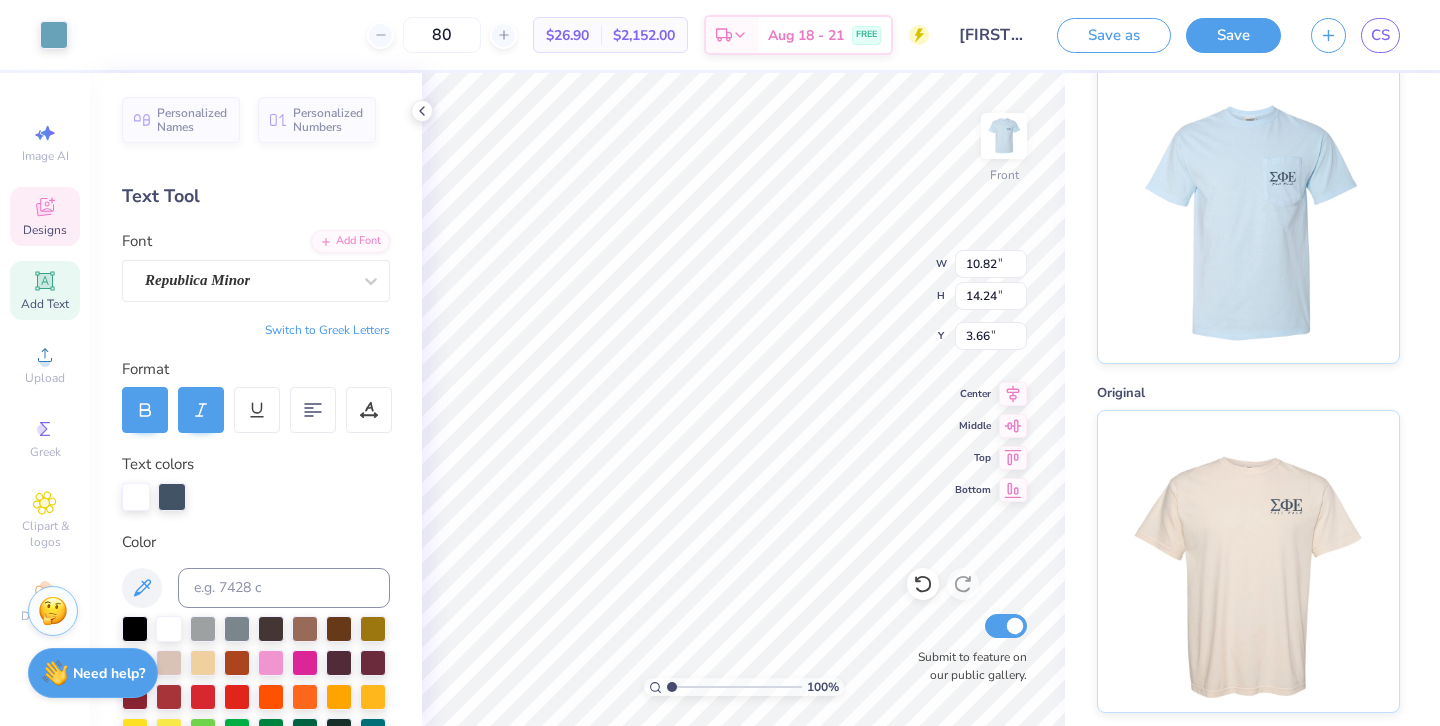 scroll, scrollTop: 1151, scrollLeft: 0, axis: vertical 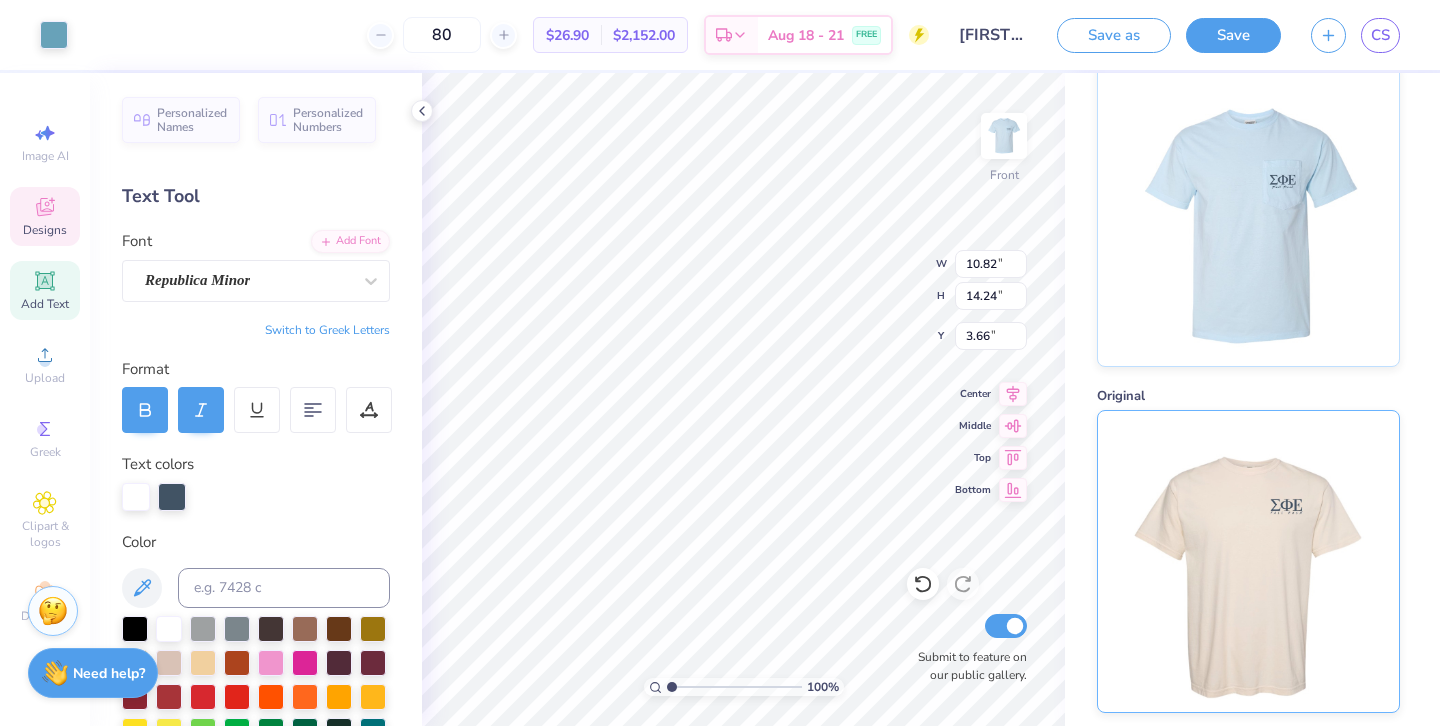 click at bounding box center [1248, 561] 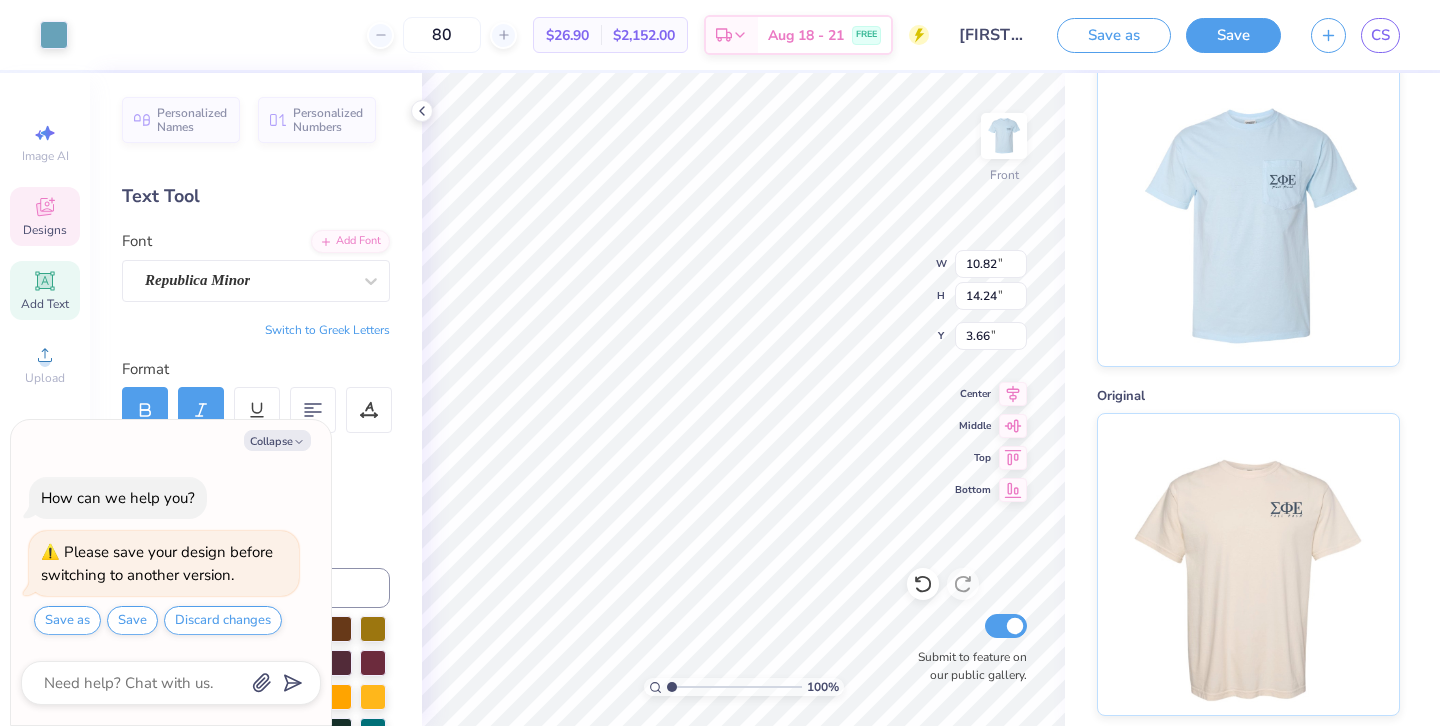 click on "# 499367A Revision 5 Version 4 Version 3 Version 2 Version 1 Original" at bounding box center (1252, -181) 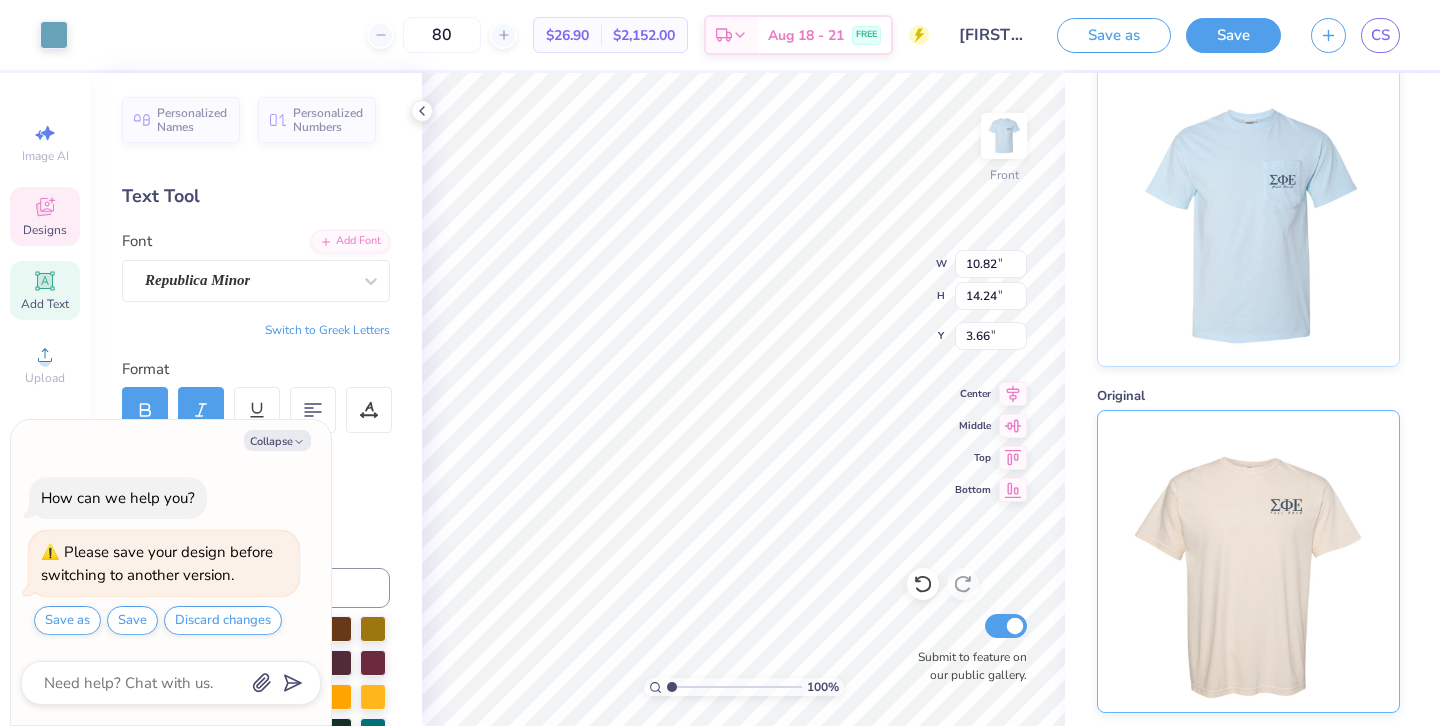 click at bounding box center [1248, 561] 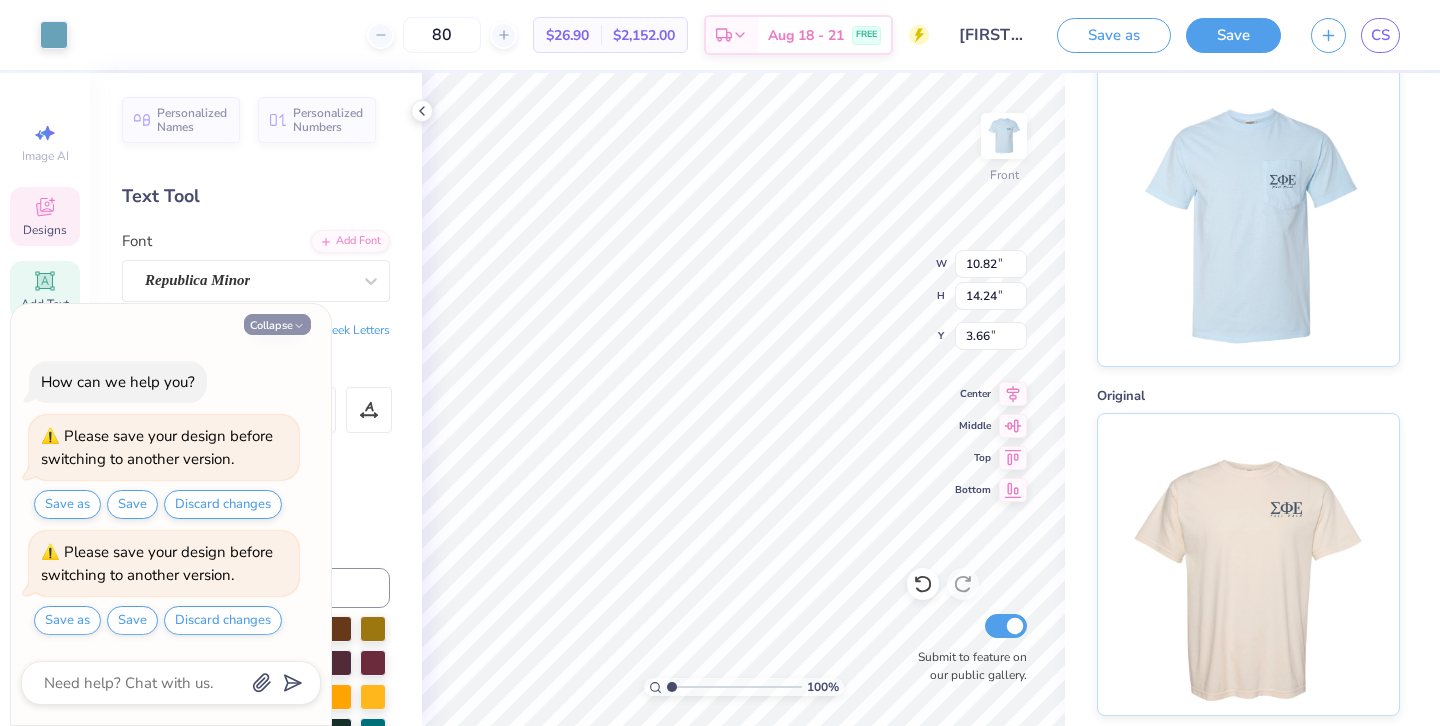 click on "Collapse" at bounding box center (277, 324) 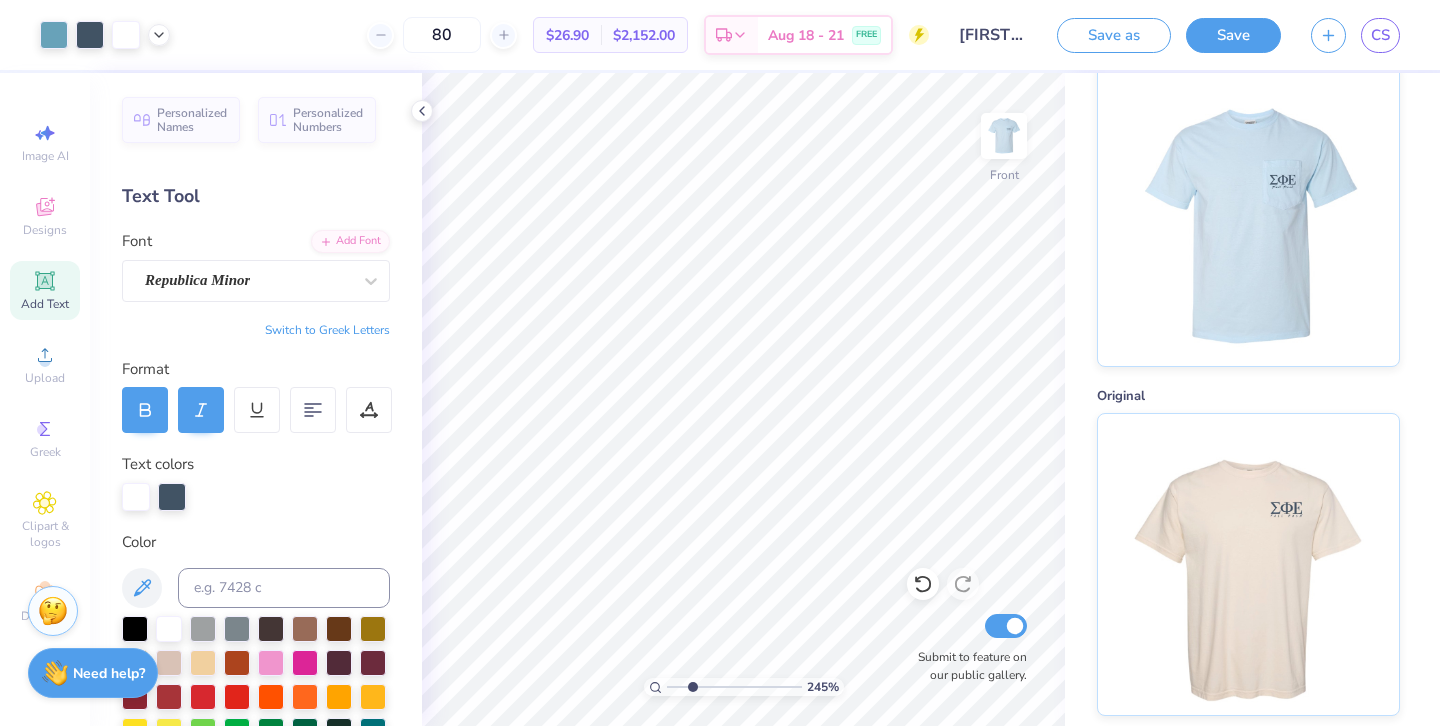 drag, startPoint x: 672, startPoint y: 685, endPoint x: 692, endPoint y: 685, distance: 20 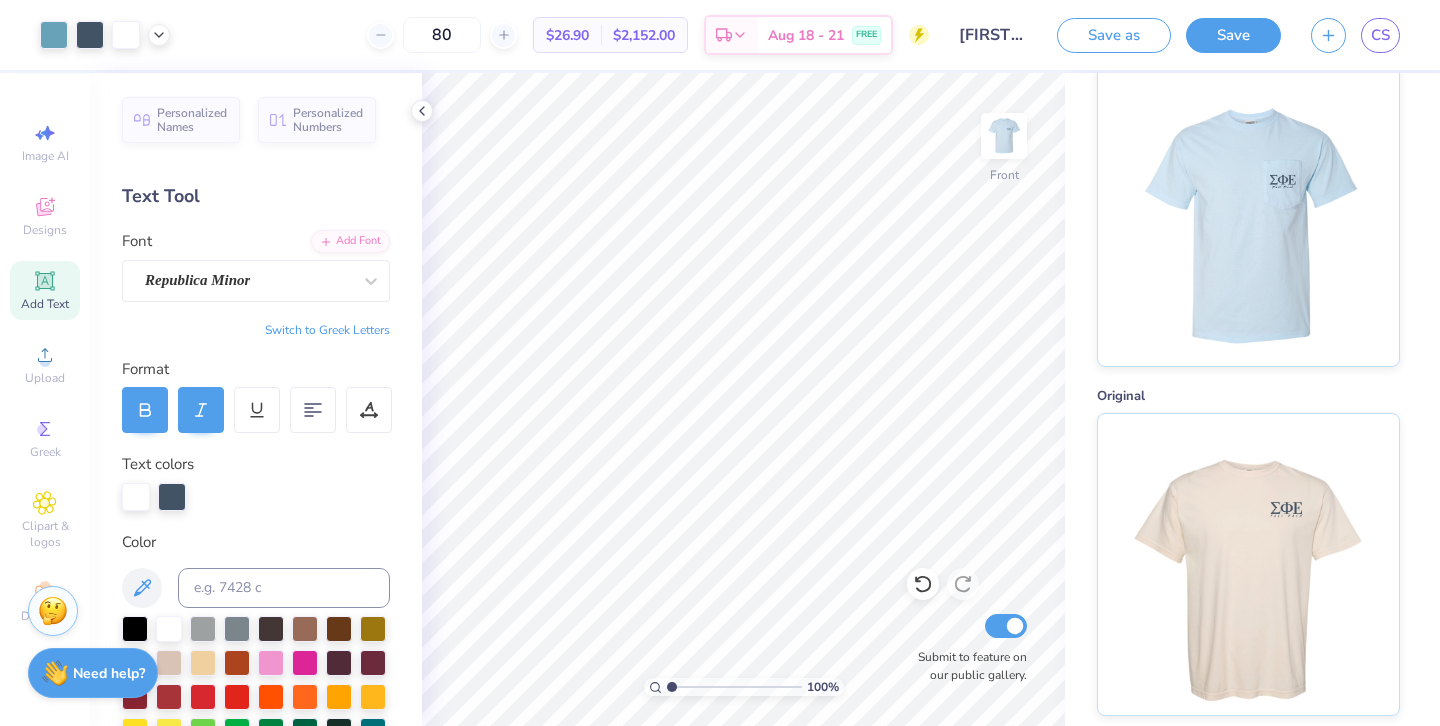 drag, startPoint x: 690, startPoint y: 685, endPoint x: 671, endPoint y: 685, distance: 19 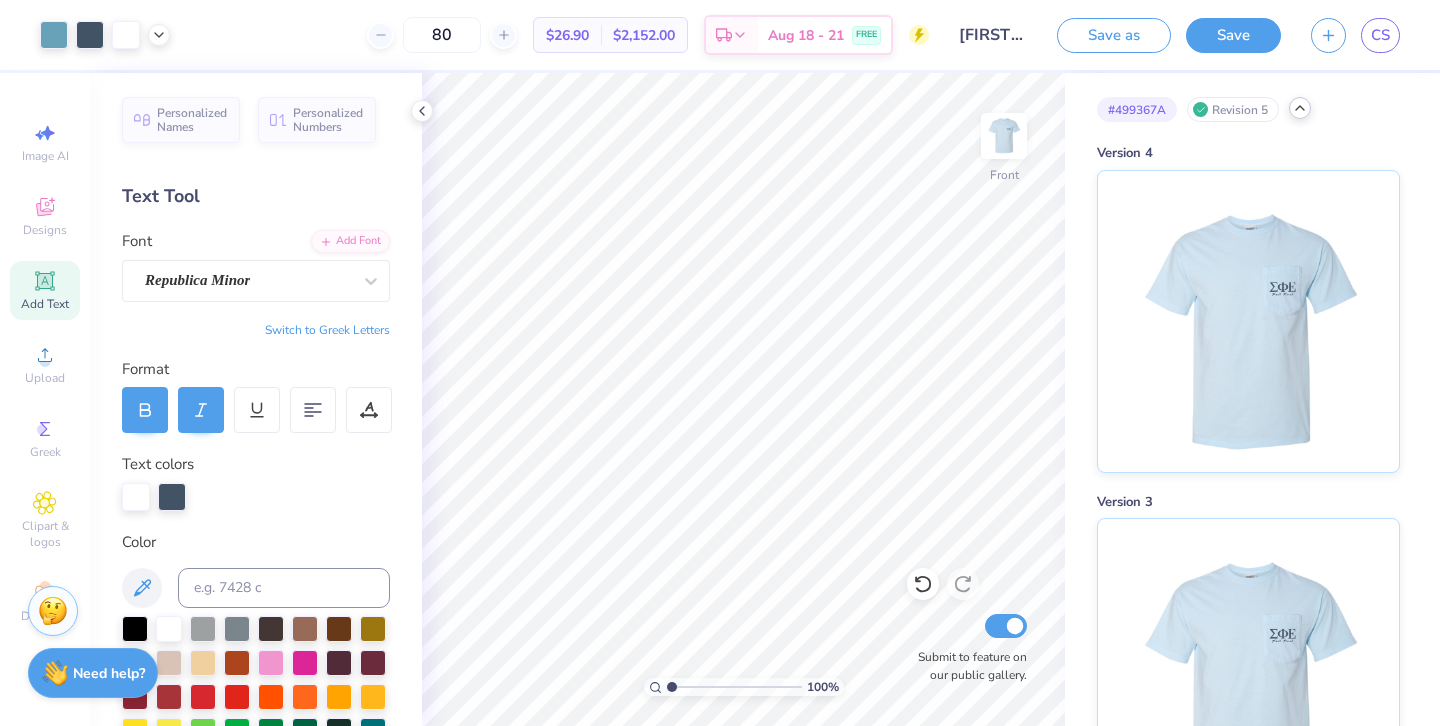 scroll, scrollTop: 0, scrollLeft: 0, axis: both 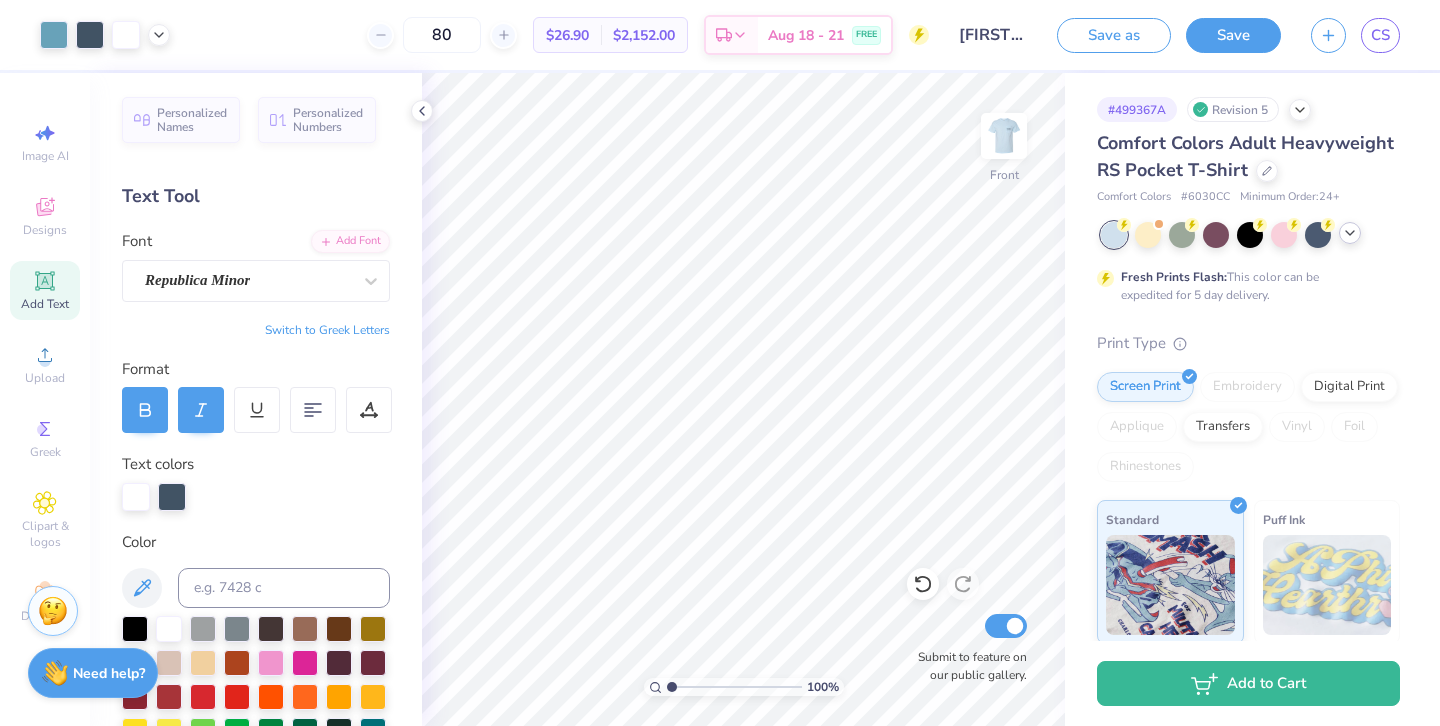 click 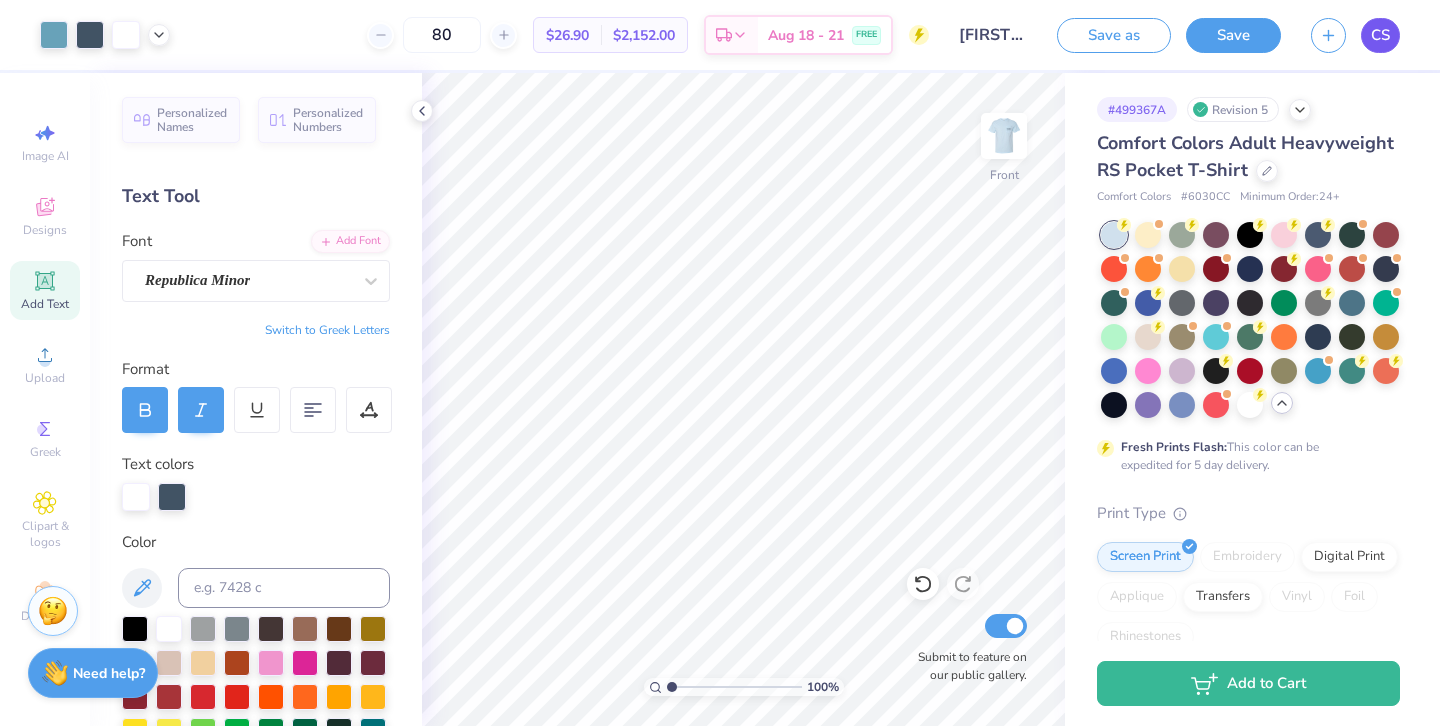 click on "CS" at bounding box center [1380, 35] 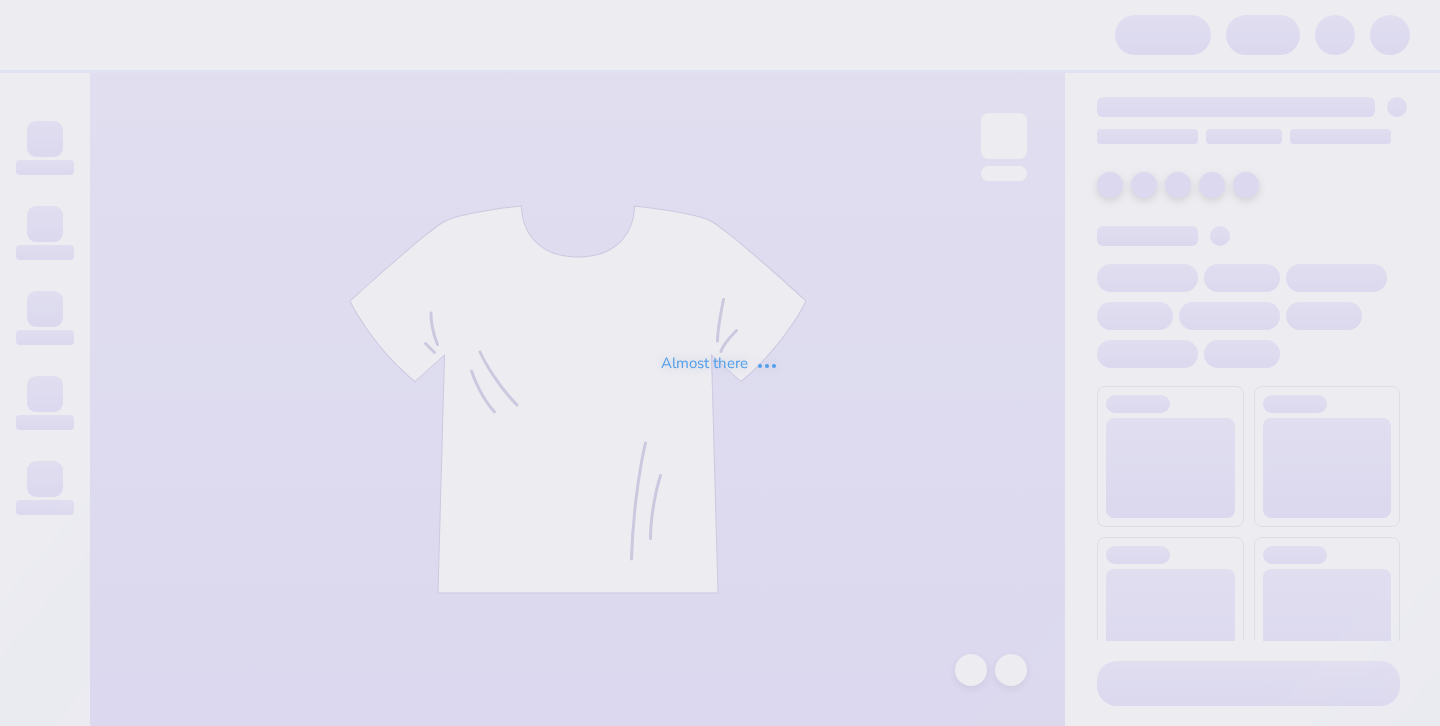 scroll, scrollTop: 0, scrollLeft: 0, axis: both 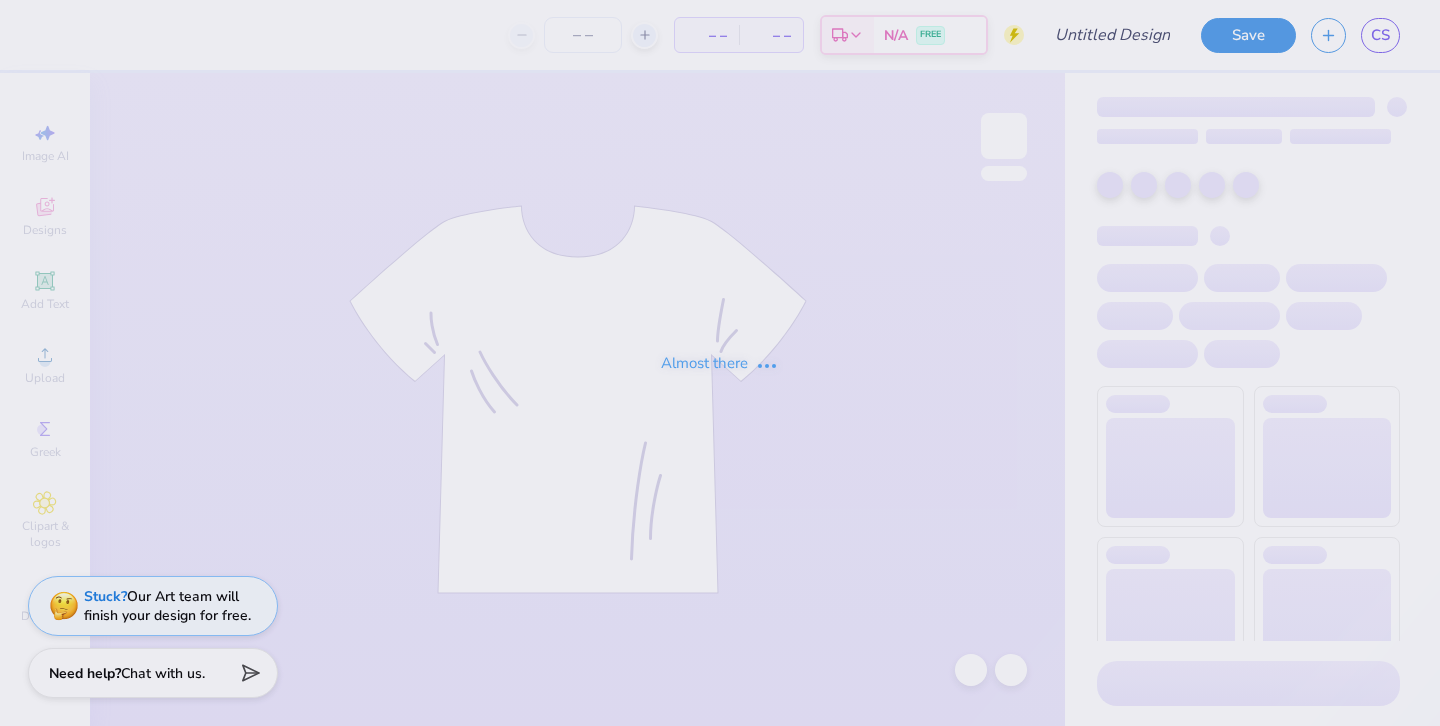 type on "[CITY] [LAST]" 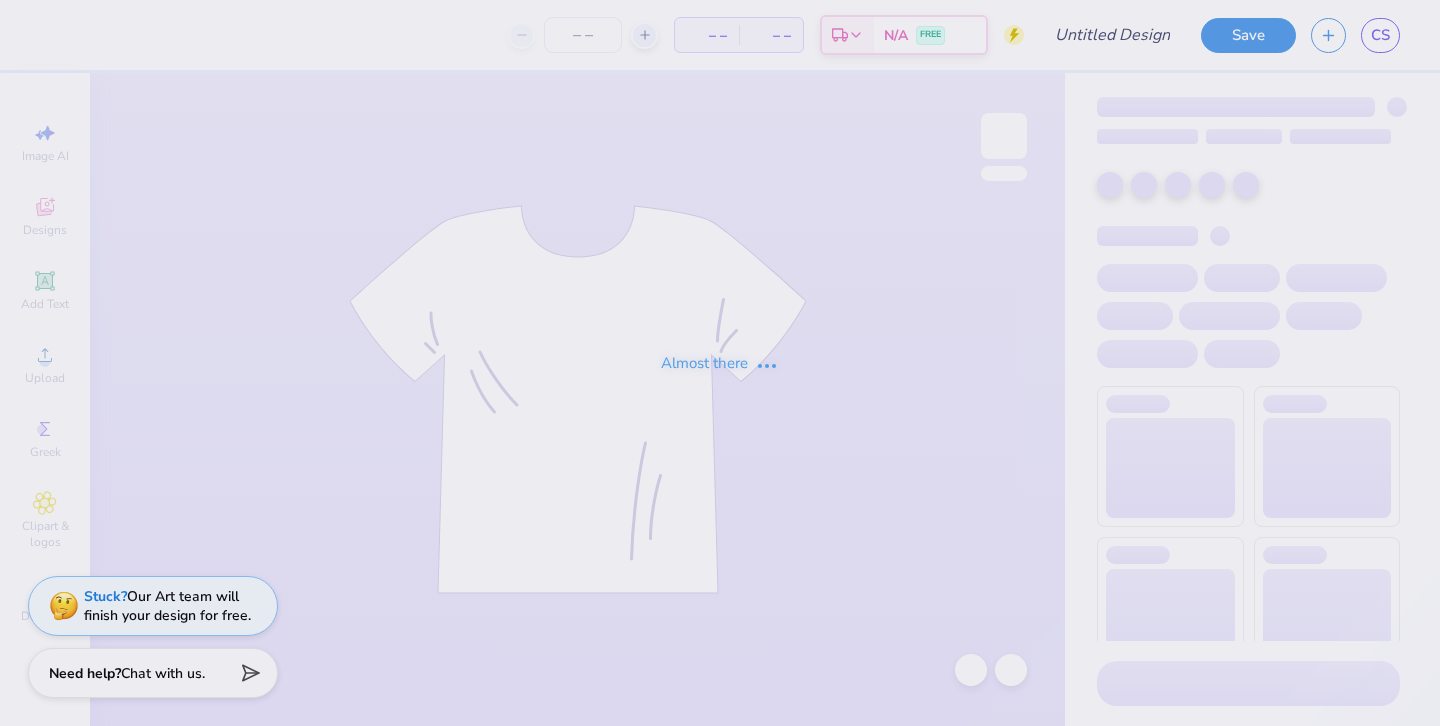 scroll, scrollTop: 0, scrollLeft: 0, axis: both 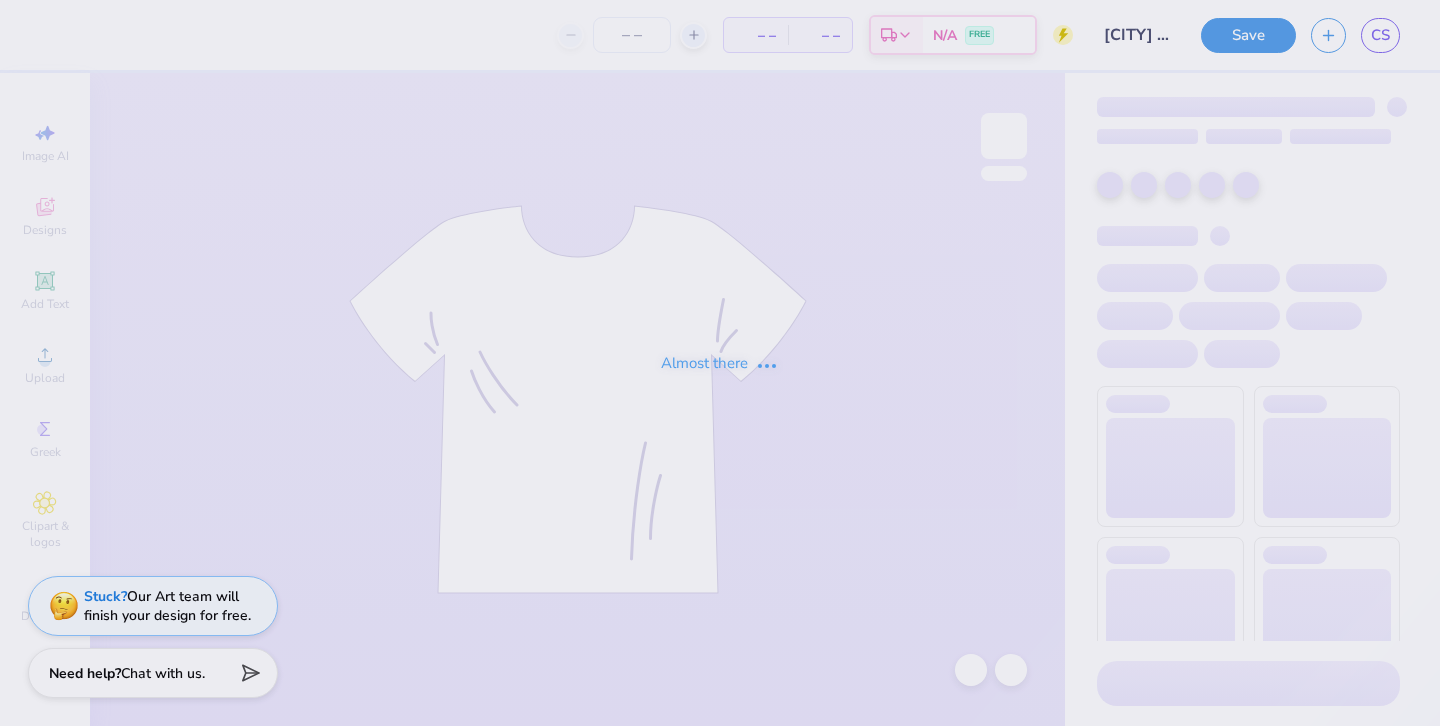 type on "80" 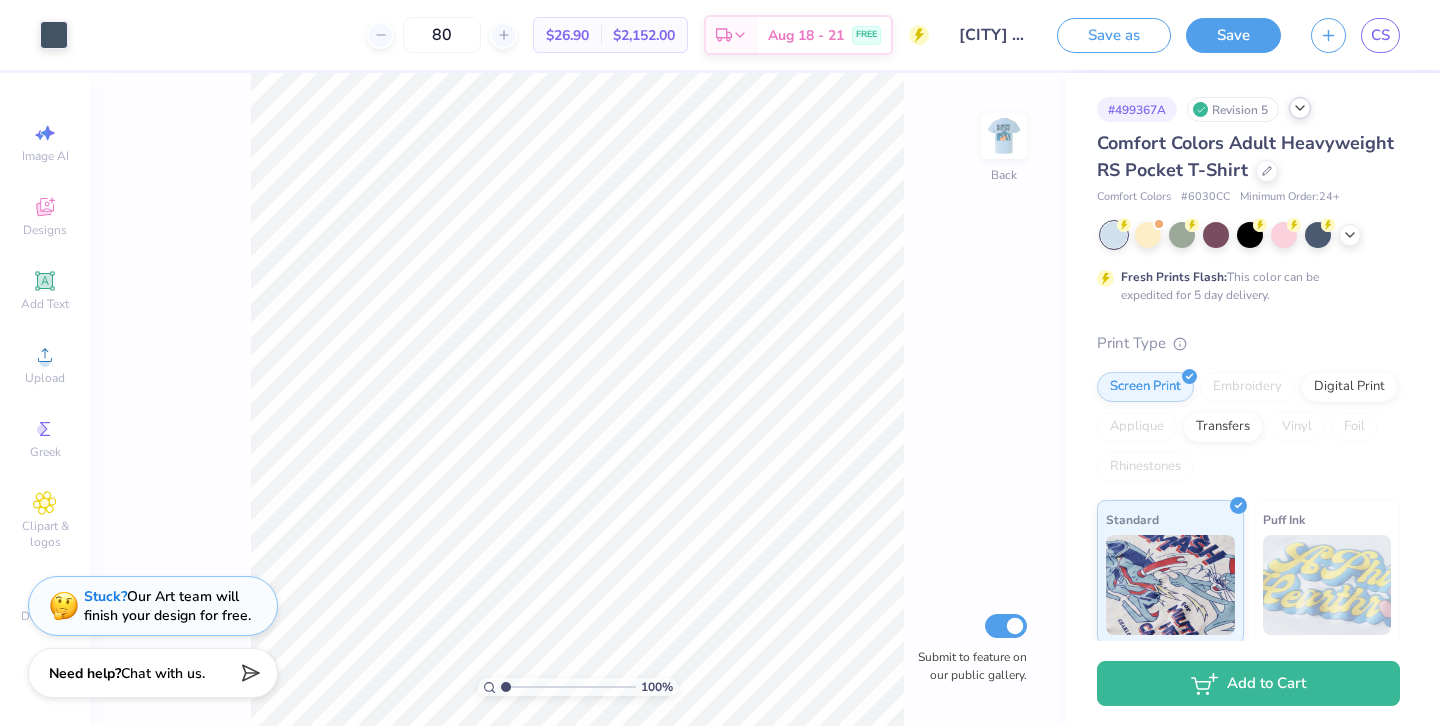 click 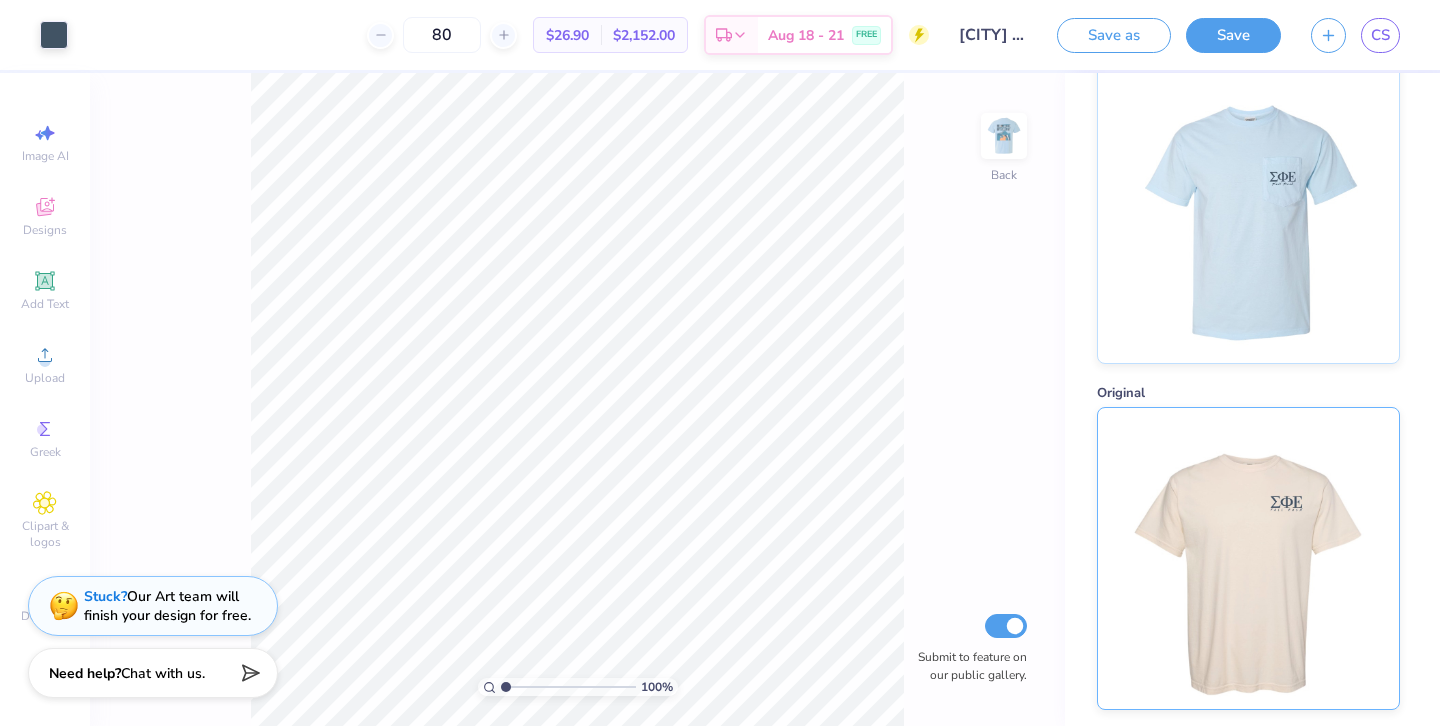 click at bounding box center (1248, 558) 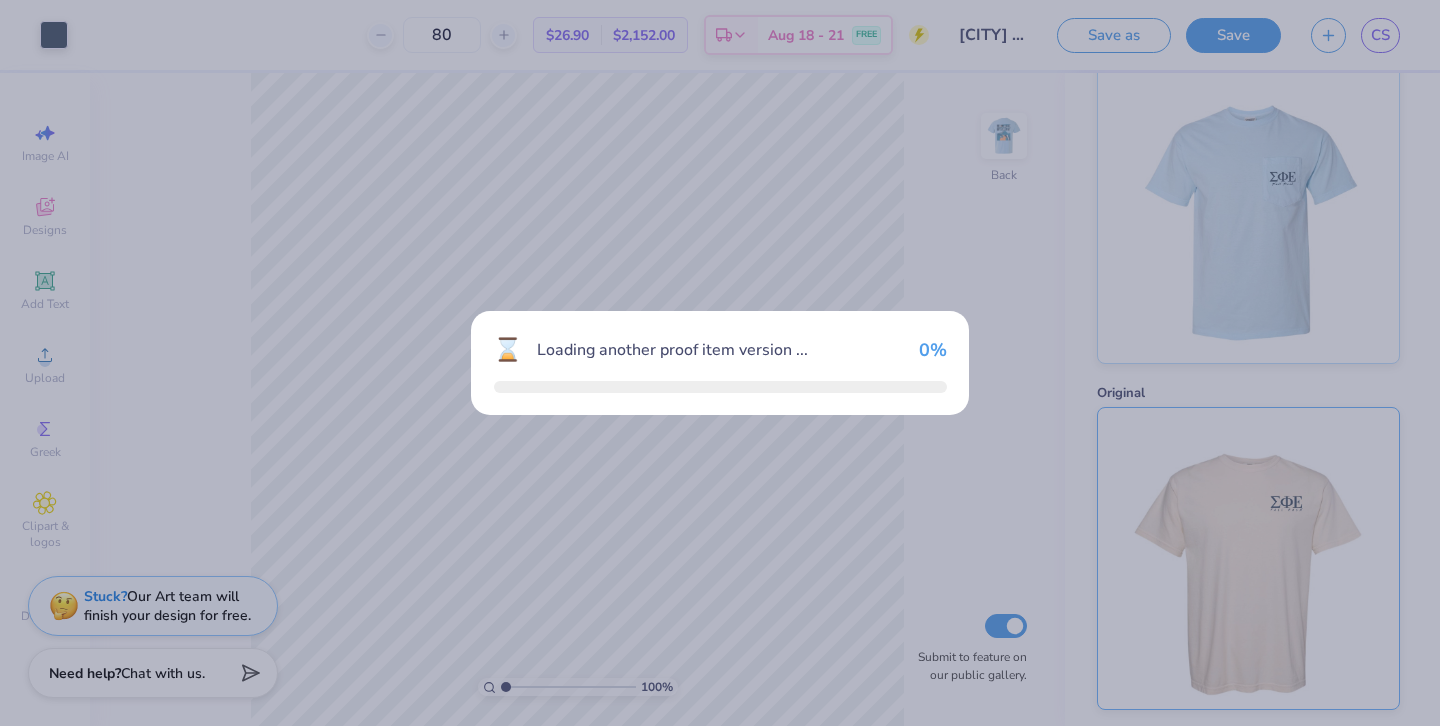 scroll, scrollTop: 1151, scrollLeft: 0, axis: vertical 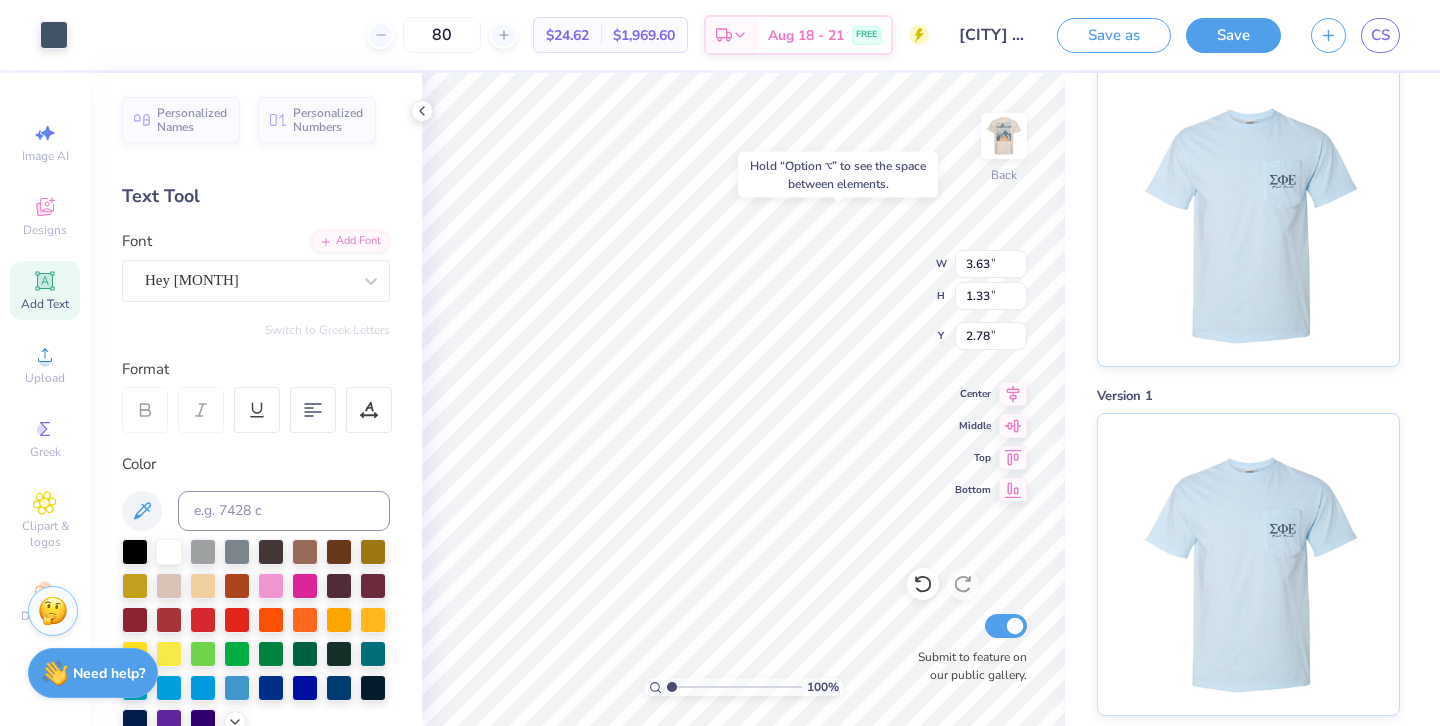 type on "3.00" 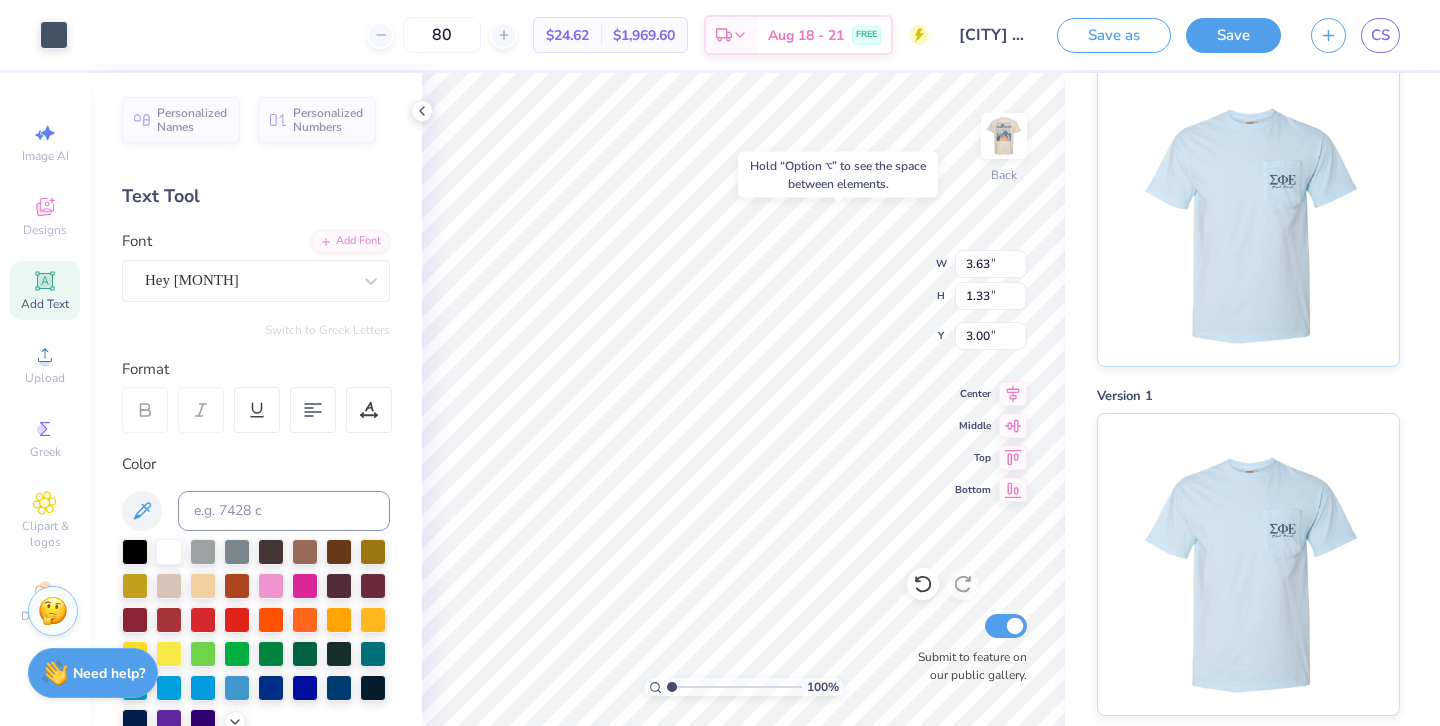 click on "100  % Back W 3.63 3.63 " H 1.33 1.33 " Y 3.00 3.00 " Center Middle Top Bottom Submit to feature on our public gallery." at bounding box center (743, 399) 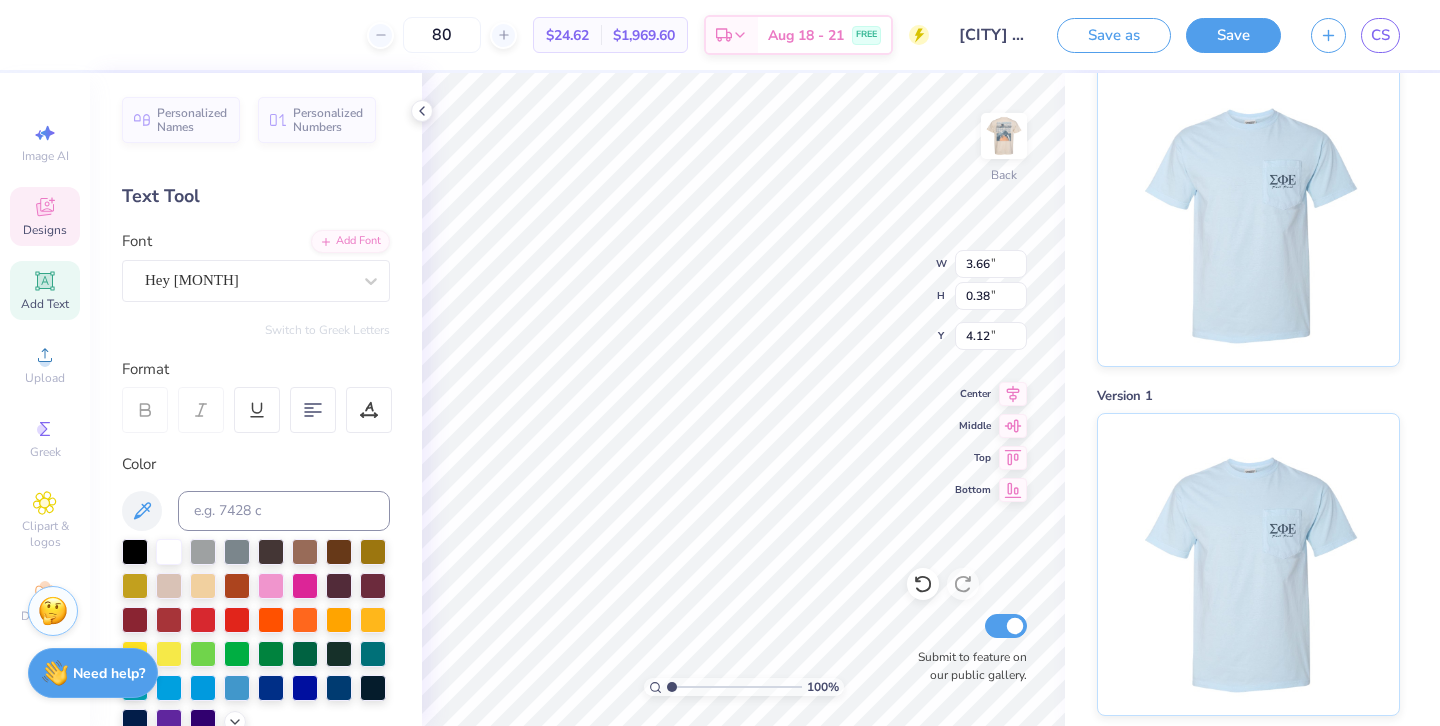 type on "4.33" 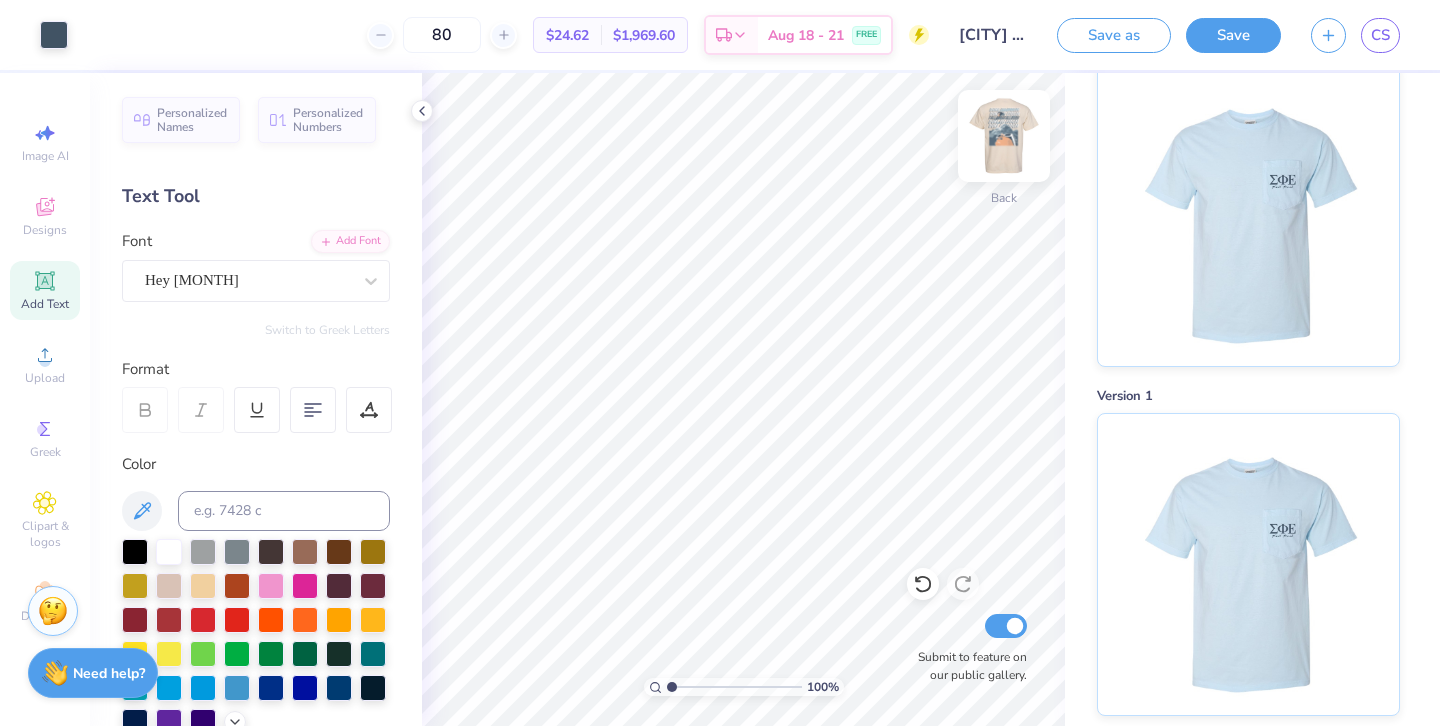 click at bounding box center (1004, 136) 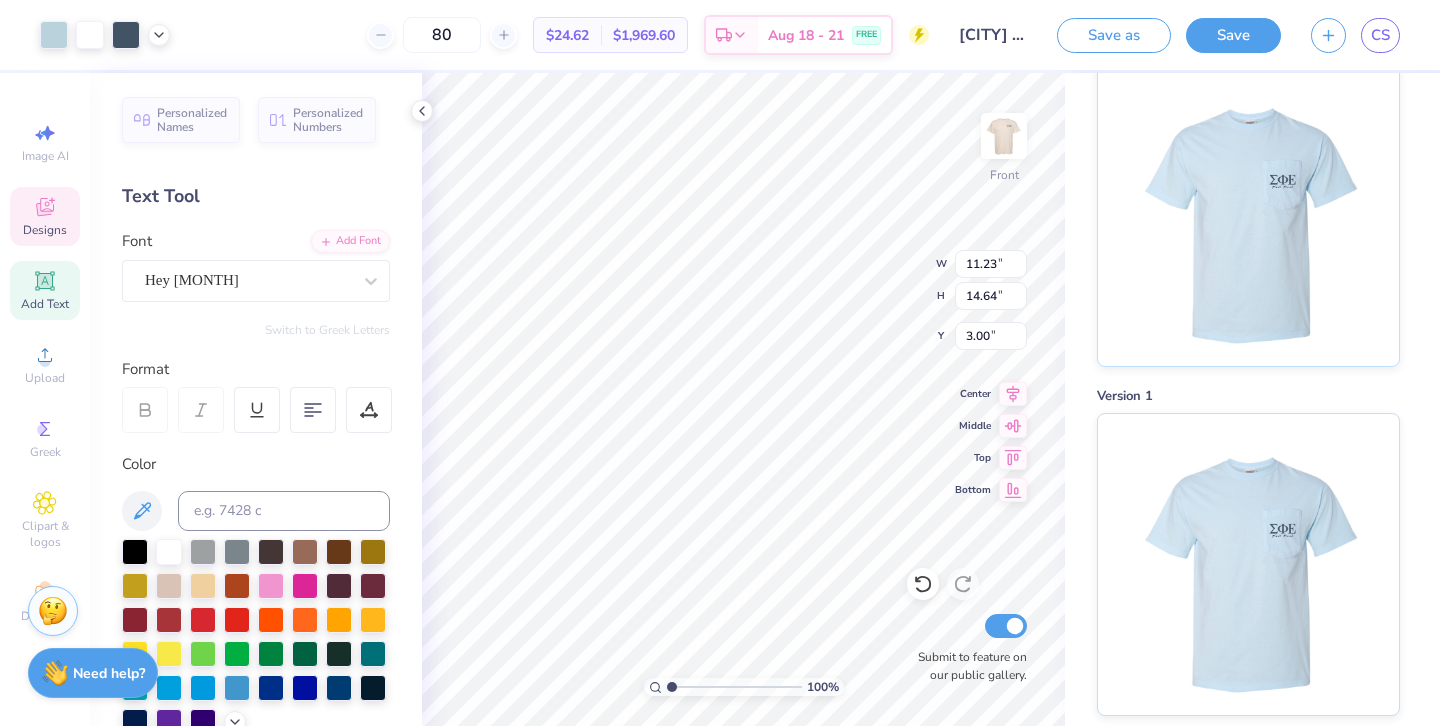 click on "100  % Front W 11.23 11.23 " H 14.64 14.64 " Y 3.00 3.00 " Center Middle Top Bottom Submit to feature on our public gallery." at bounding box center (743, 399) 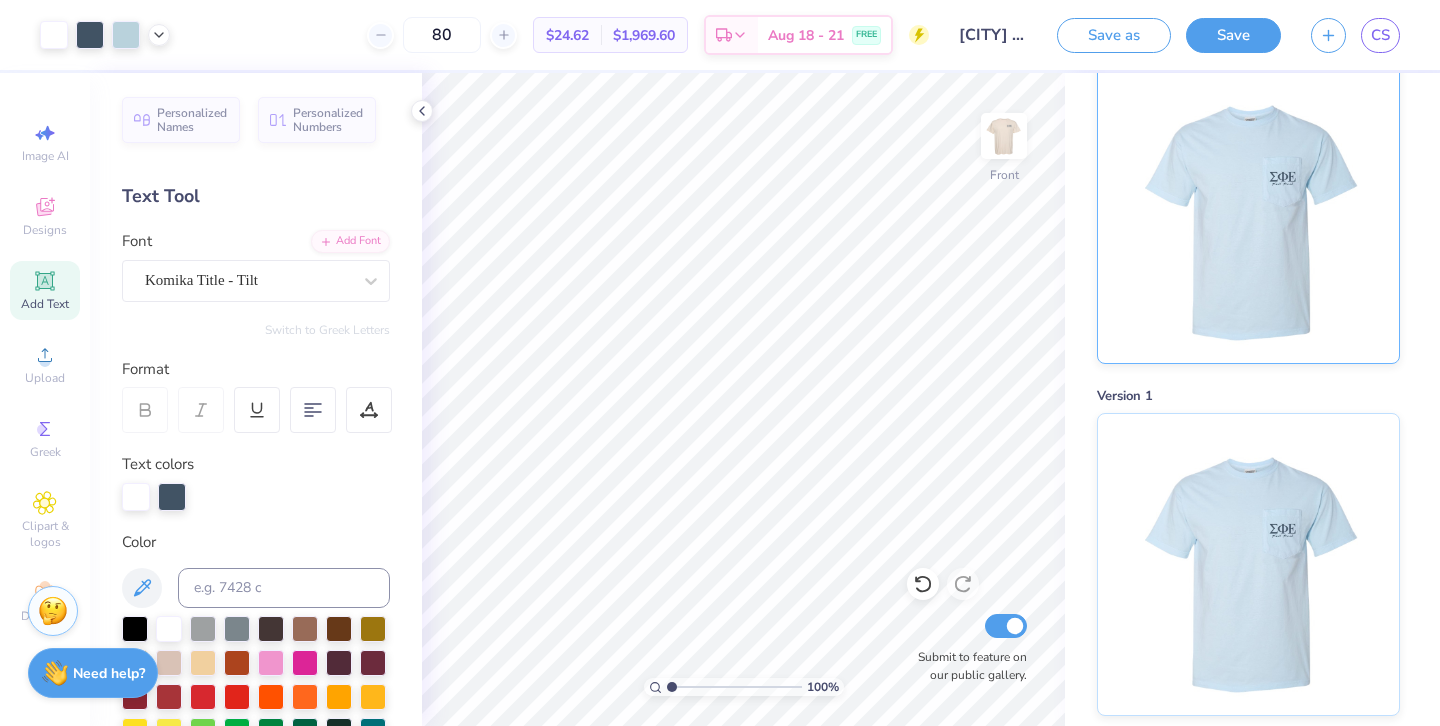 click at bounding box center (1248, 212) 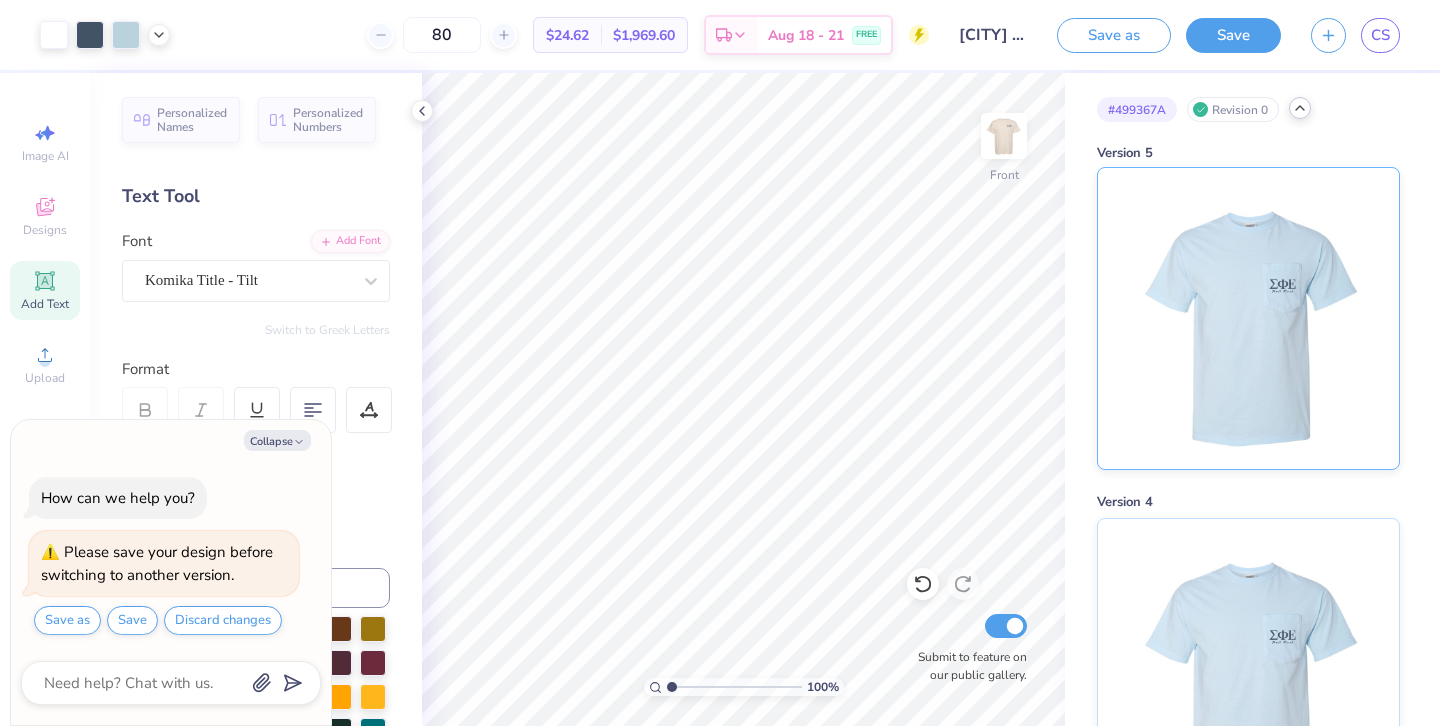 scroll, scrollTop: -1, scrollLeft: 0, axis: vertical 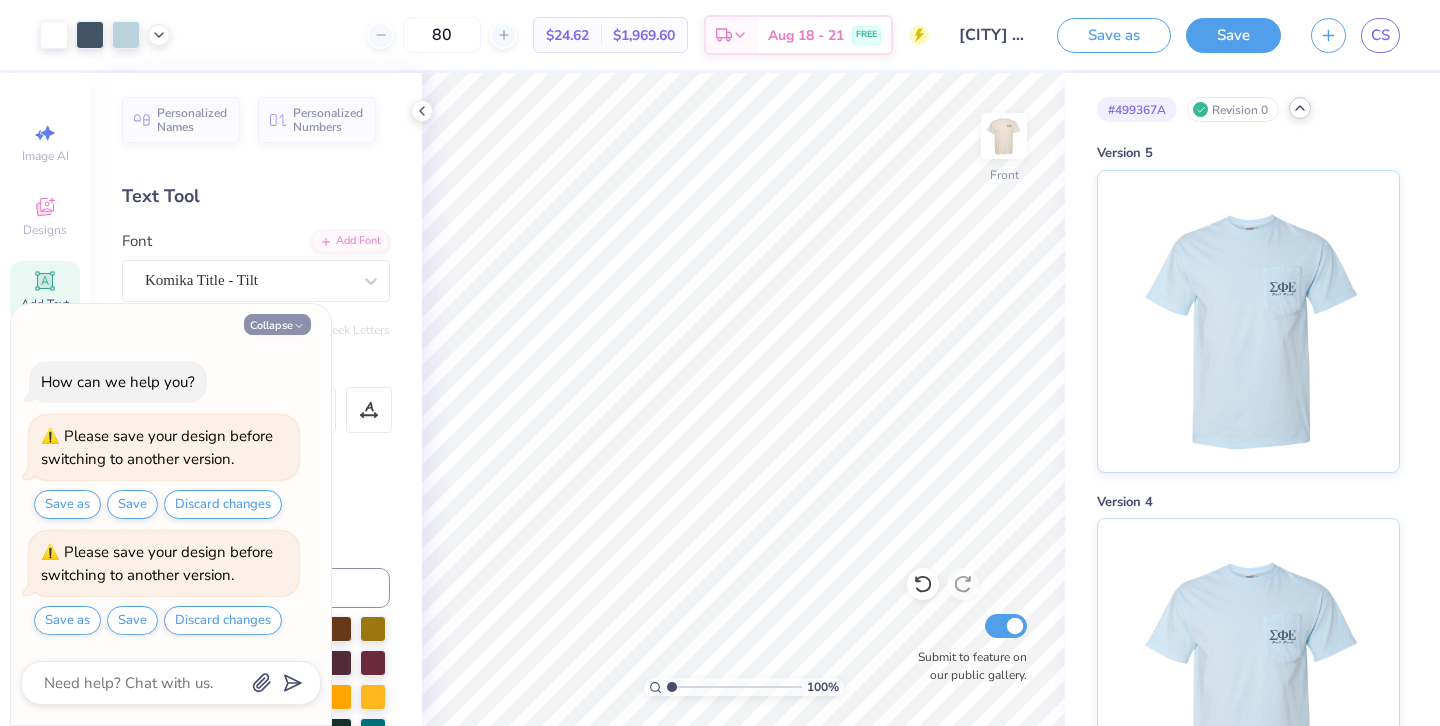 click on "Collapse" at bounding box center [277, 324] 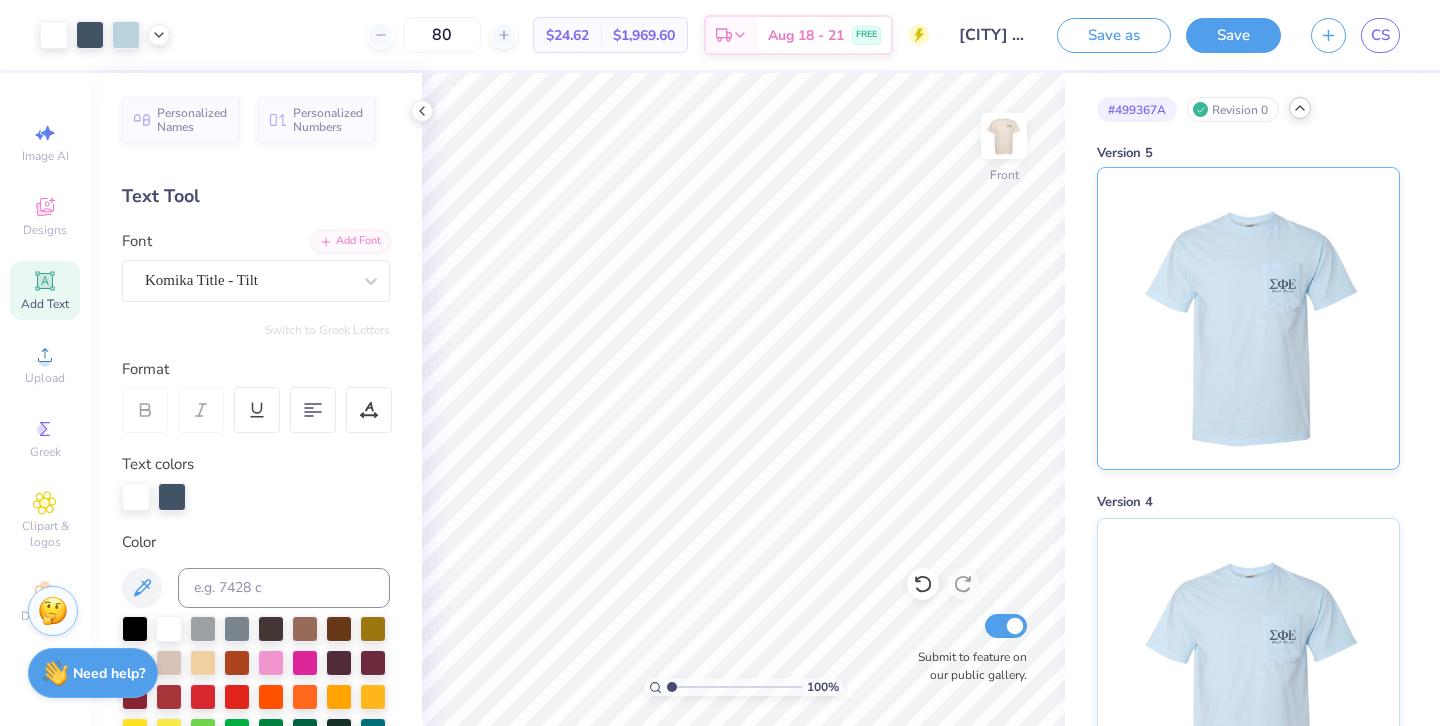 click at bounding box center (1248, 318) 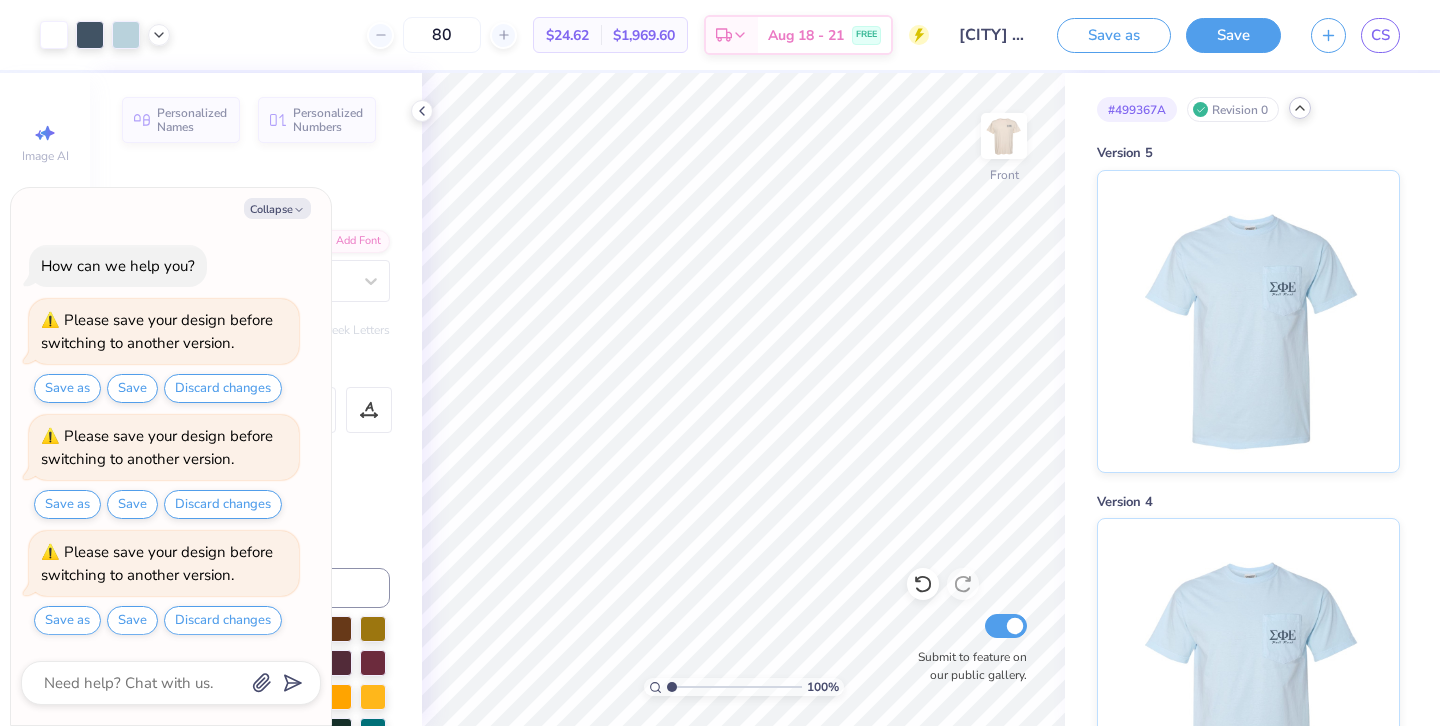 click 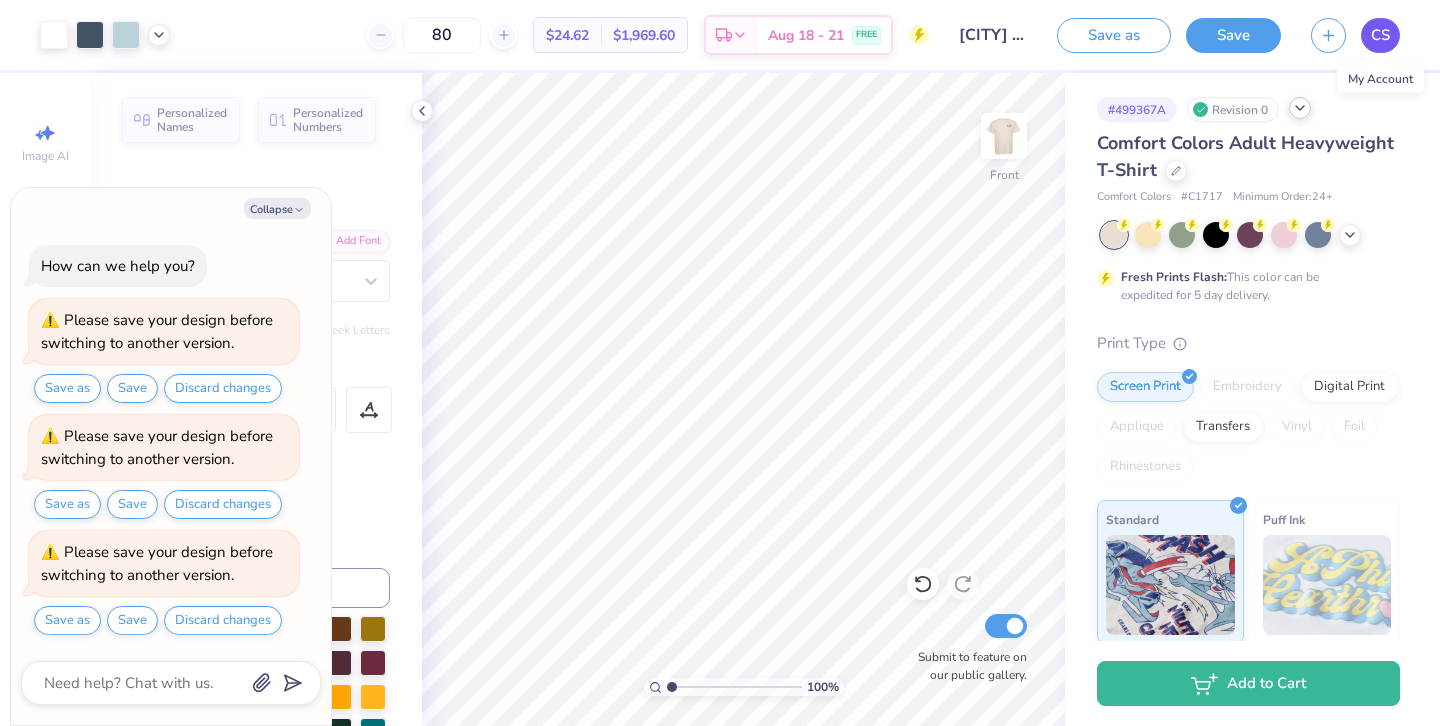 click on "CS" at bounding box center (1380, 35) 